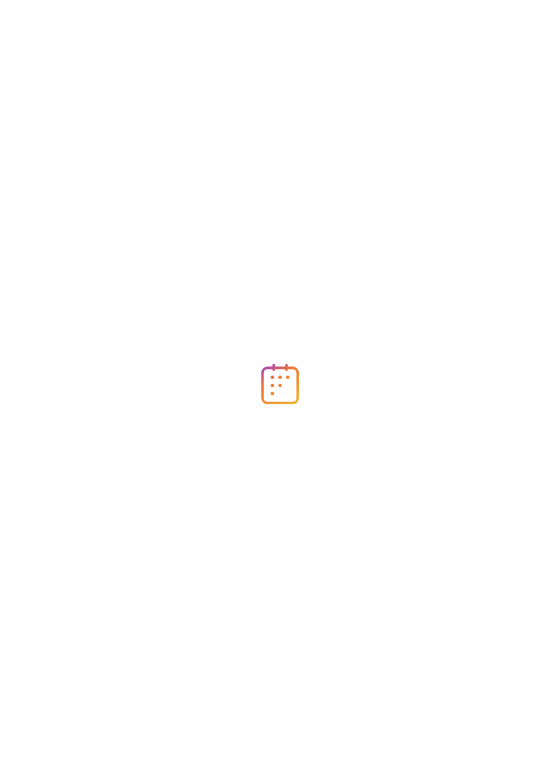 scroll, scrollTop: 0, scrollLeft: 0, axis: both 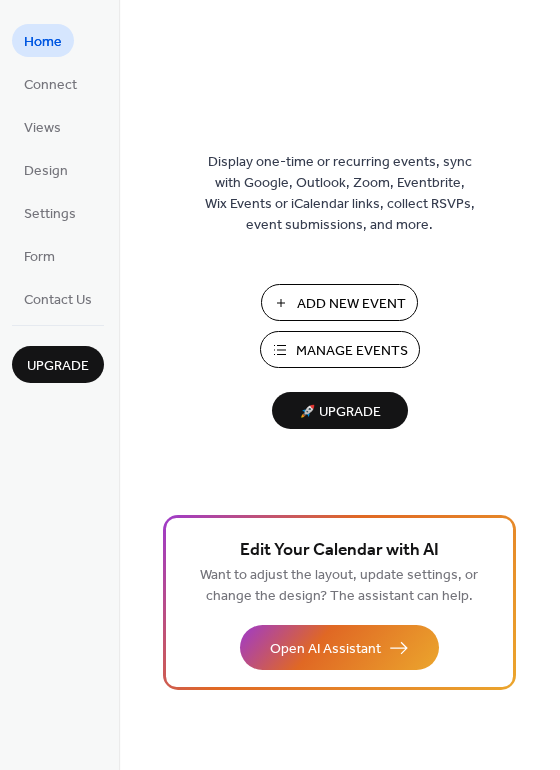 click on "Manage Events" at bounding box center (352, 351) 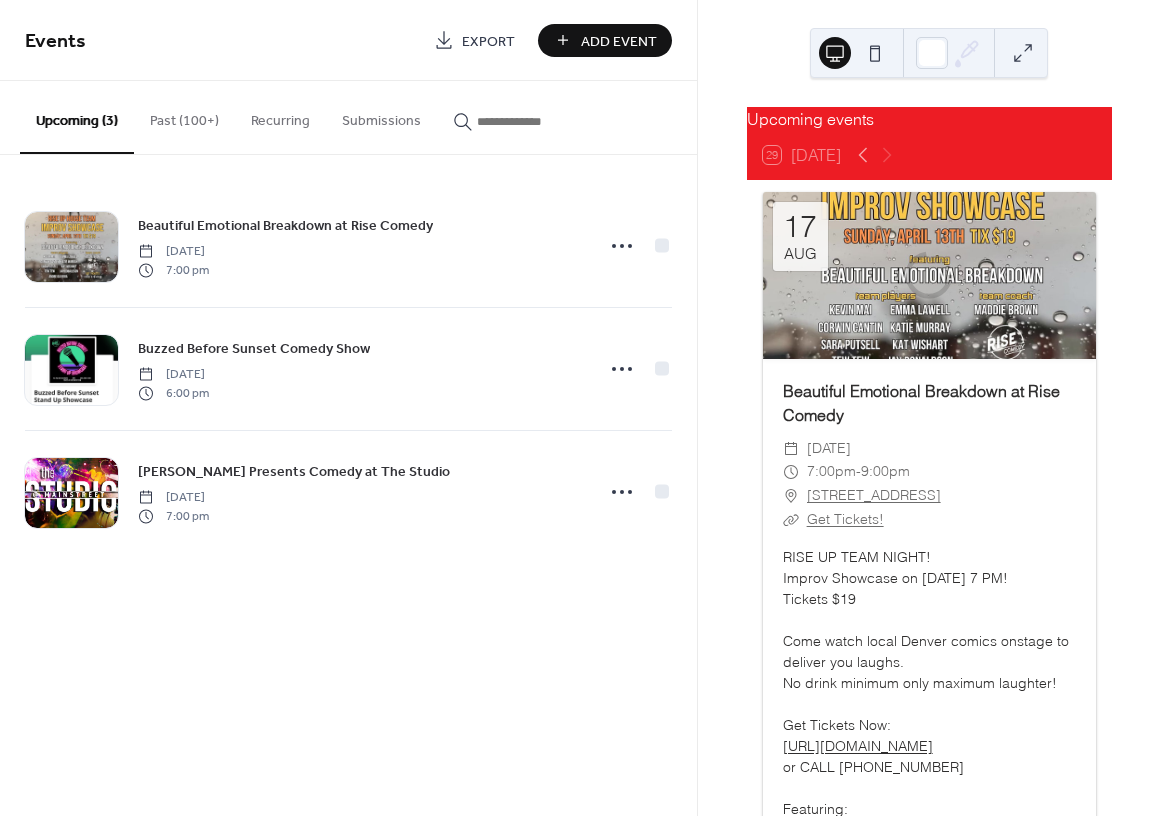 scroll, scrollTop: 0, scrollLeft: 0, axis: both 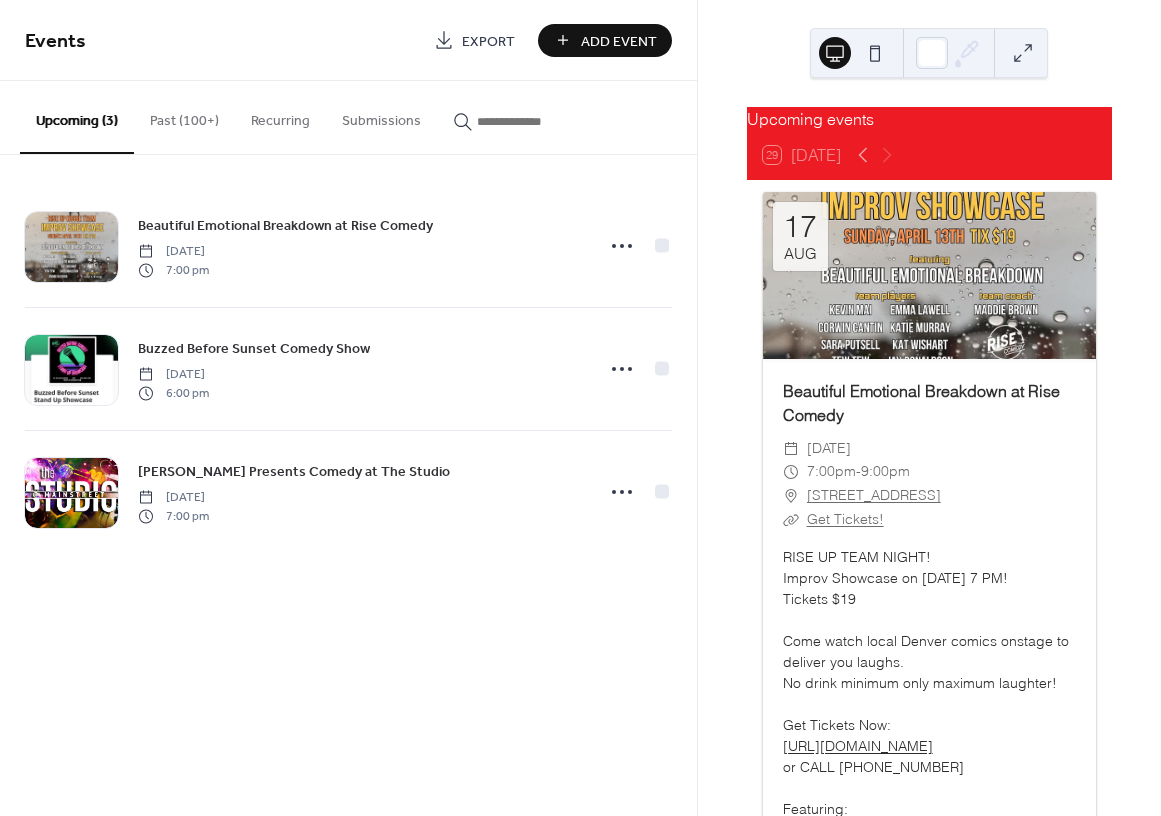 click on "Past (100+)" at bounding box center (184, 116) 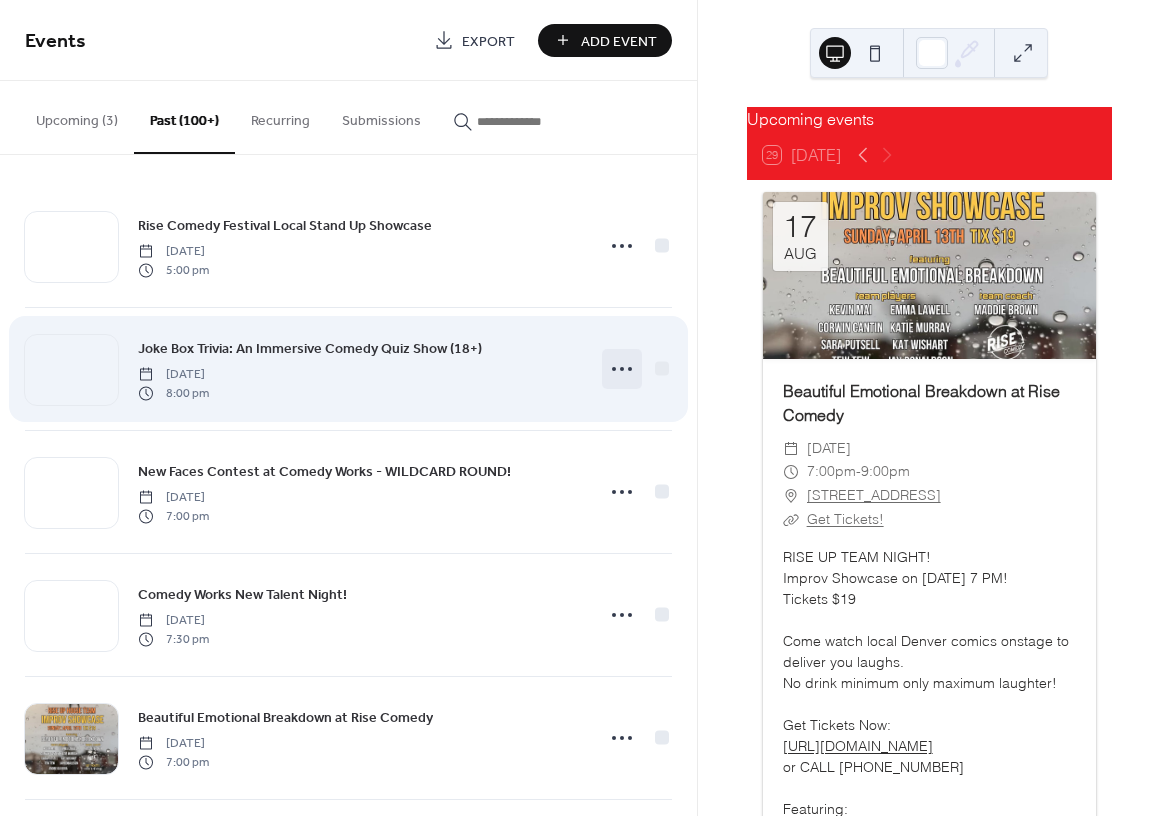 click 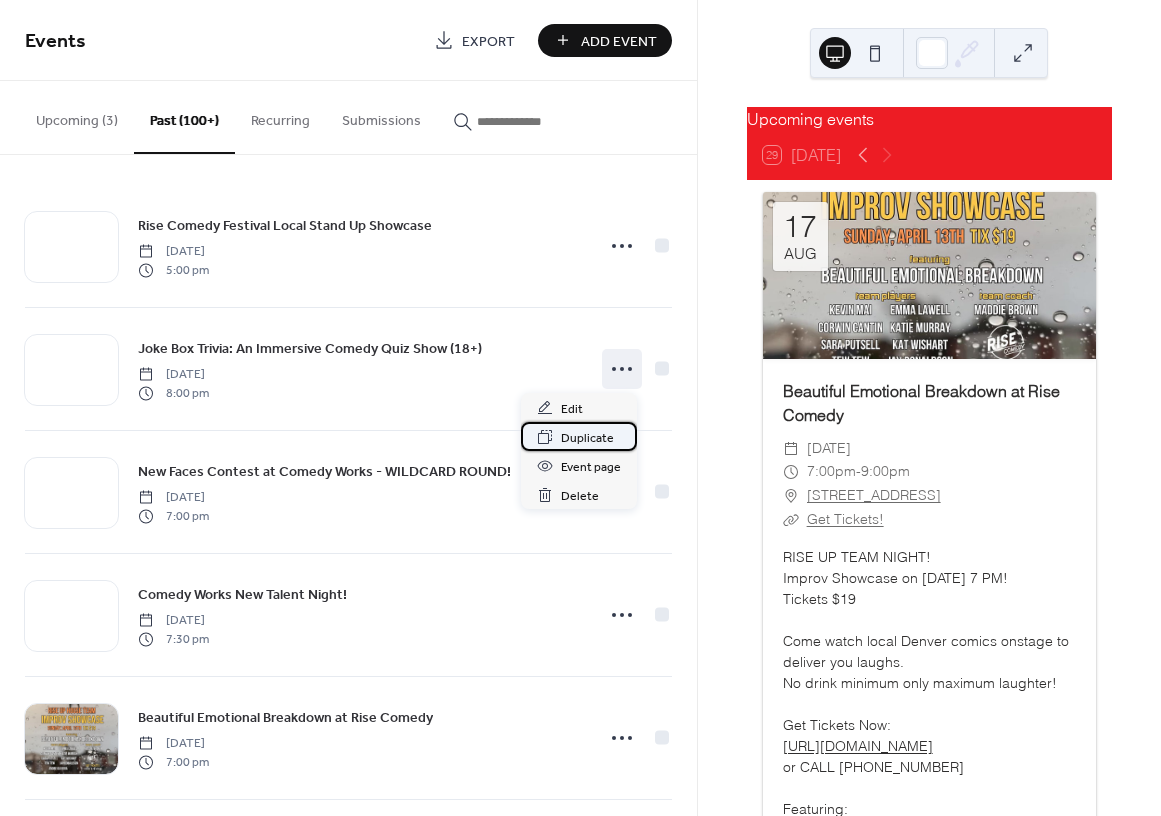 click on "Duplicate" at bounding box center [587, 438] 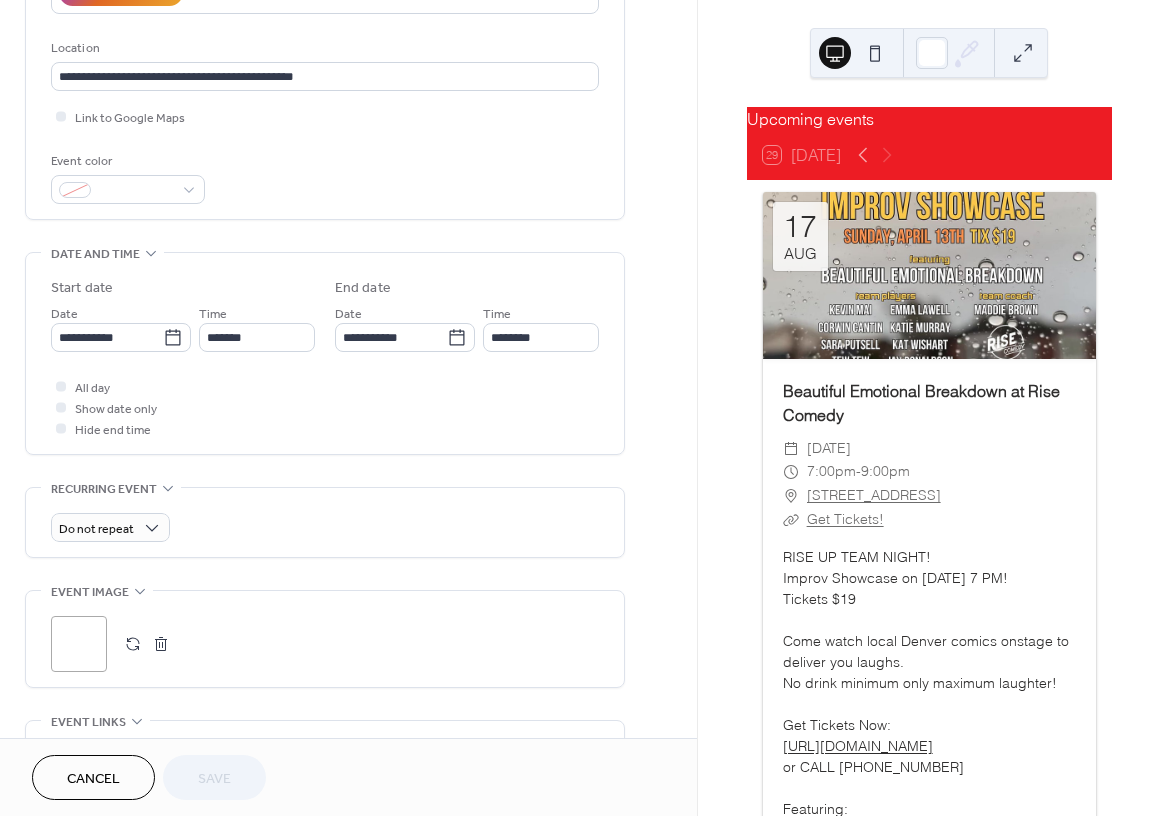 scroll, scrollTop: 404, scrollLeft: 0, axis: vertical 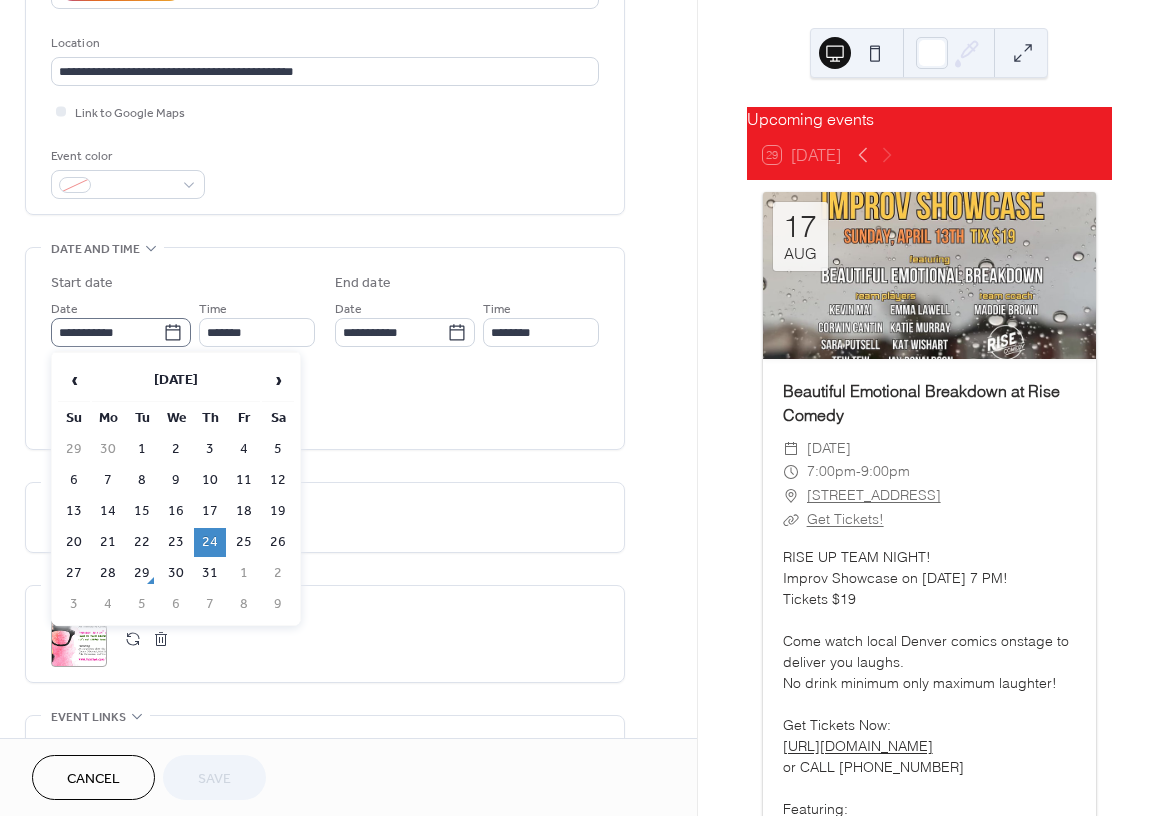 click 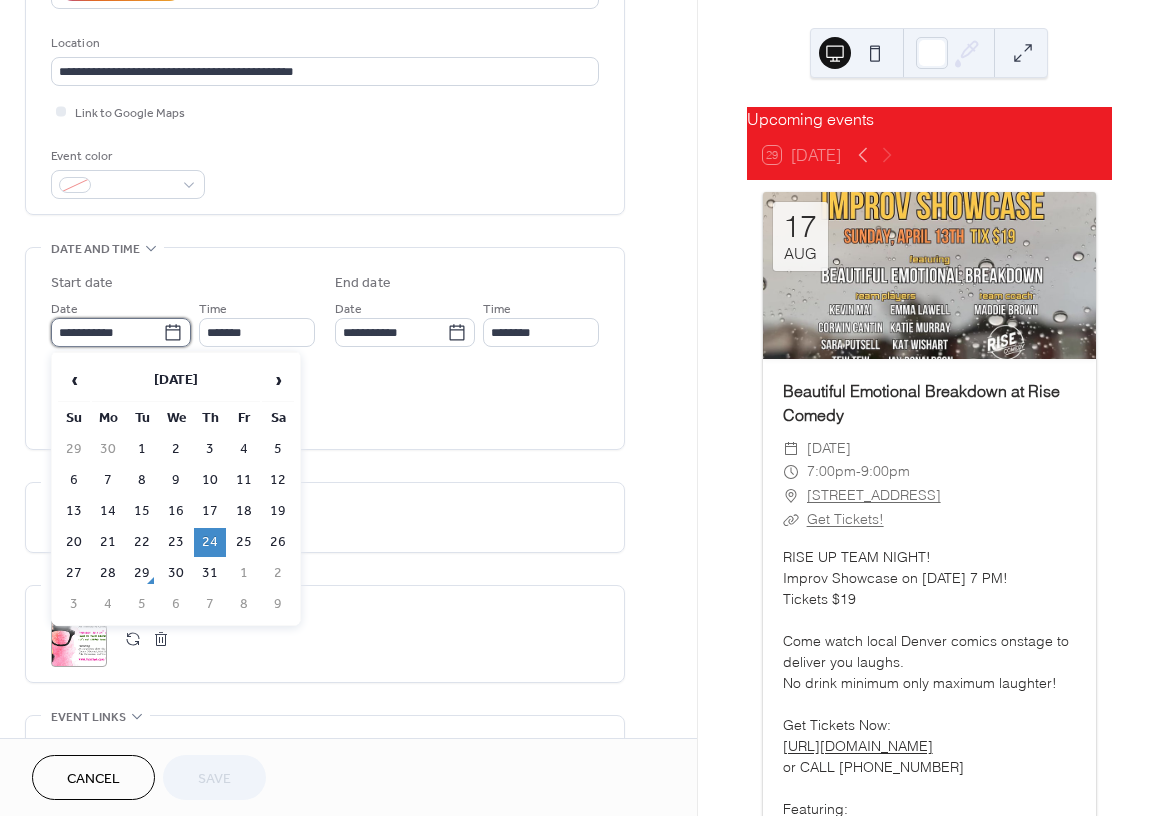 click on "**********" at bounding box center (107, 332) 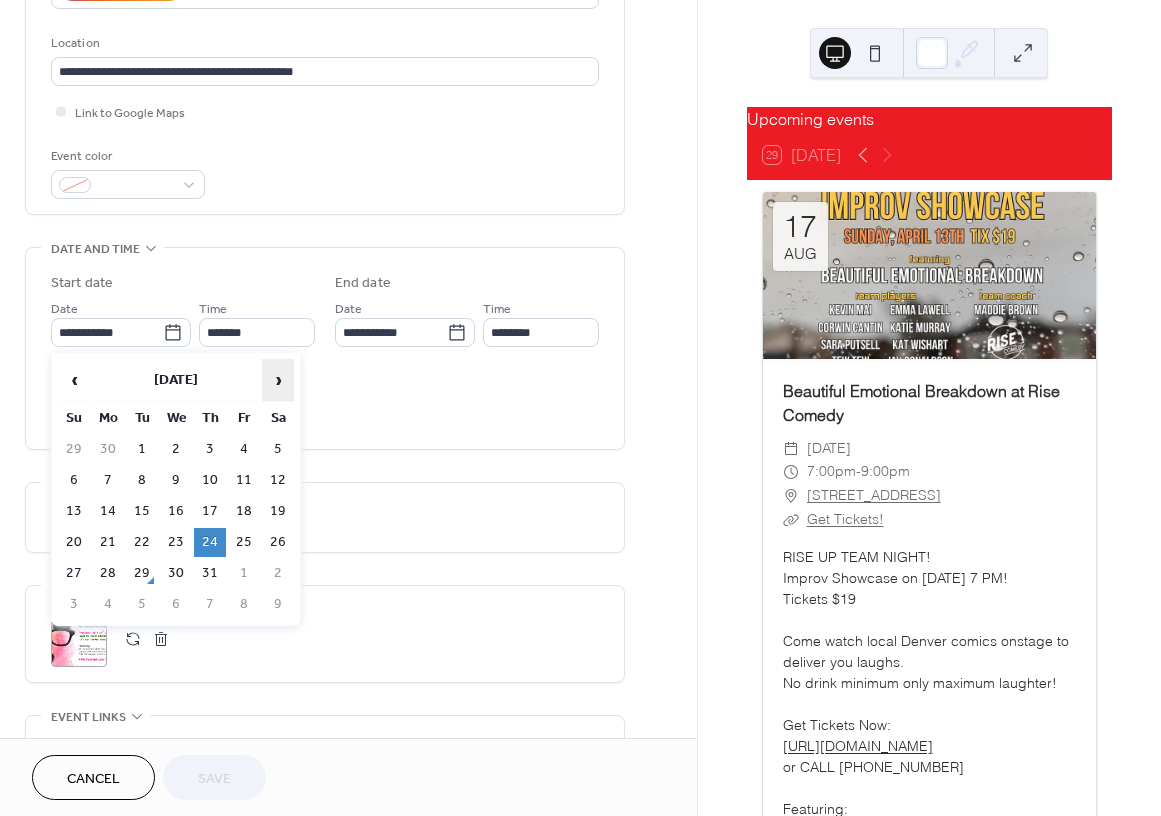click on "›" at bounding box center [278, 380] 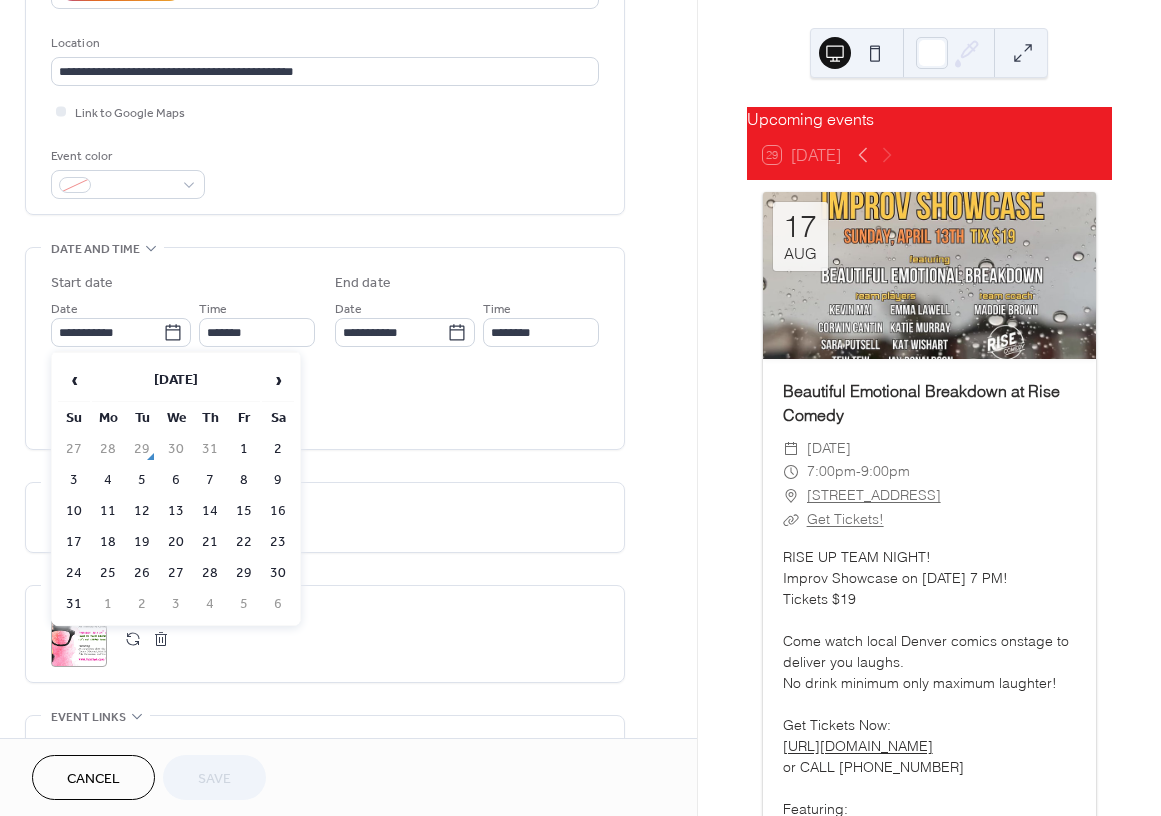 click on "28" at bounding box center [210, 573] 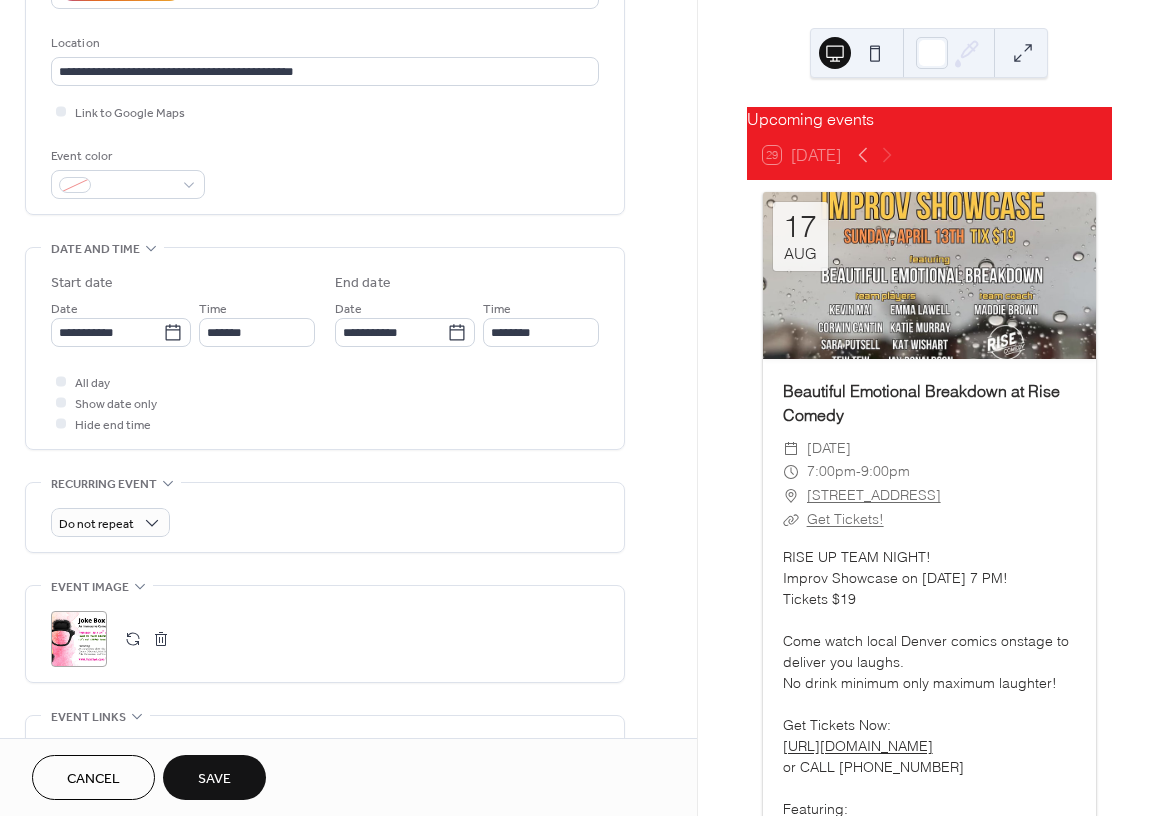 click on ";" at bounding box center [79, 639] 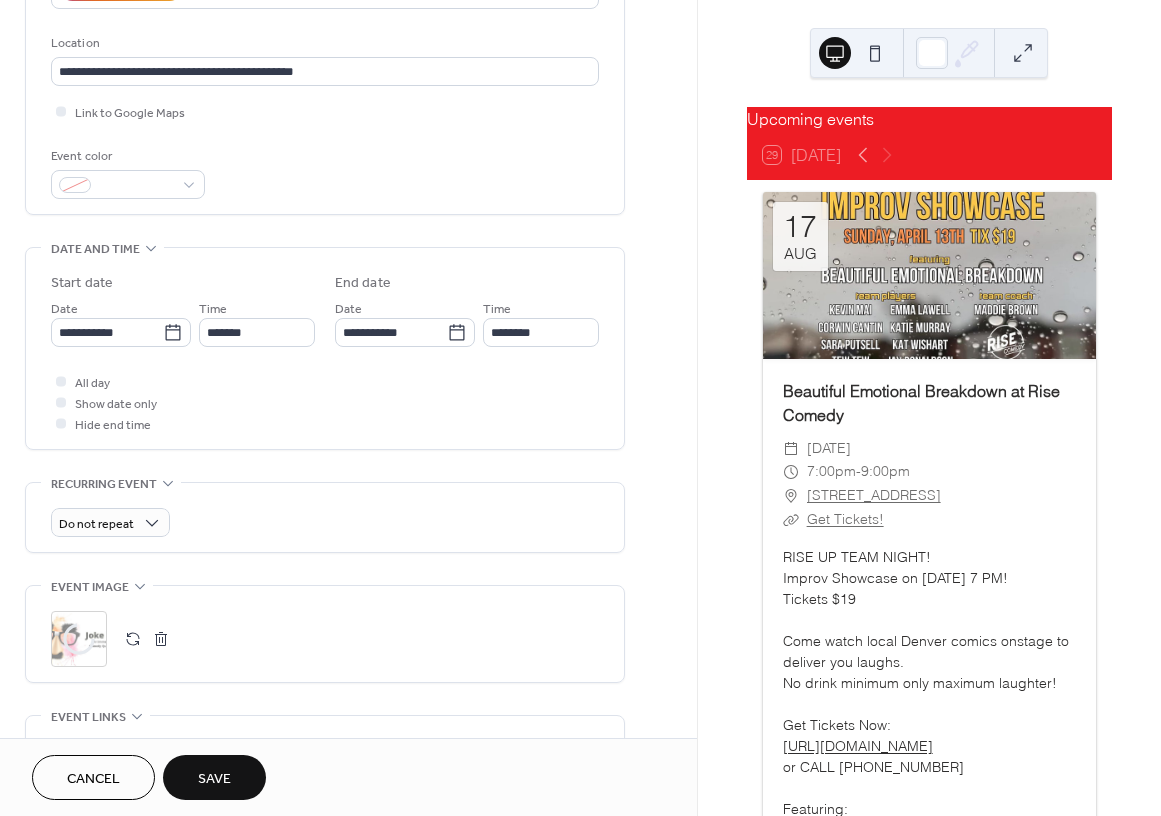 click on "Save" at bounding box center [214, 779] 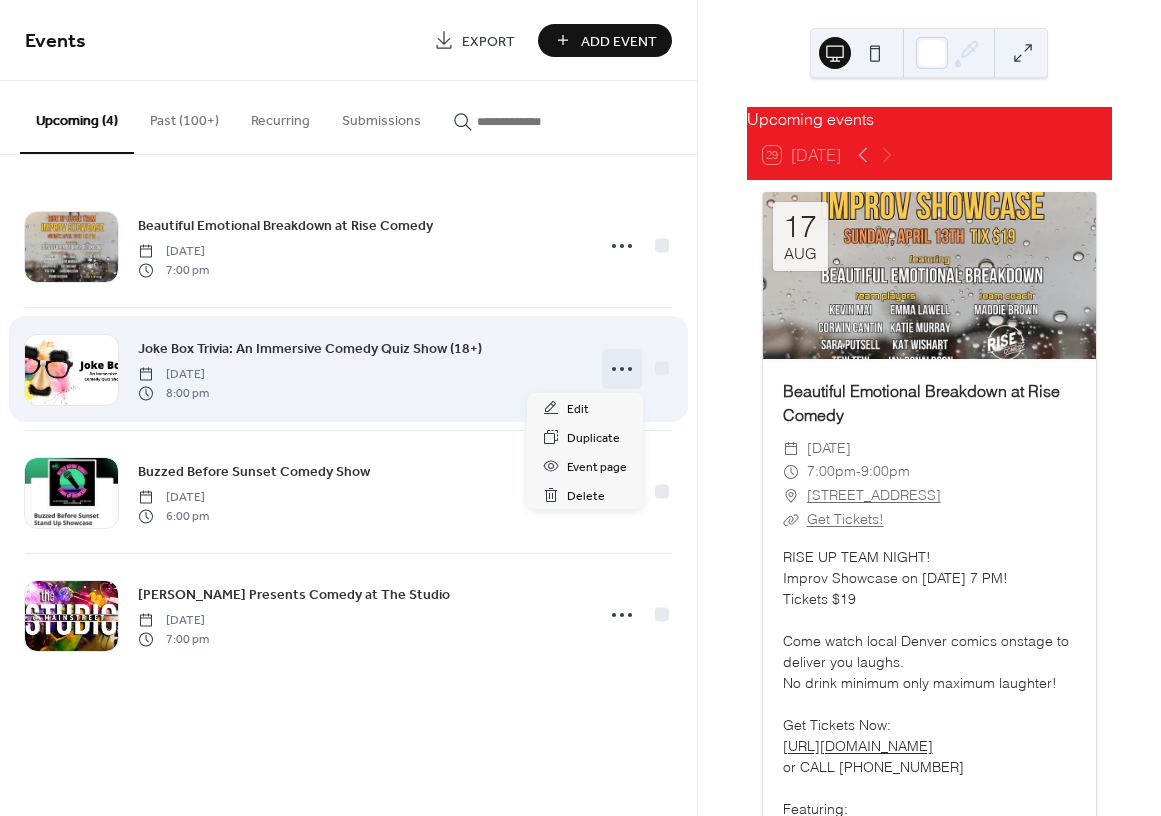 click 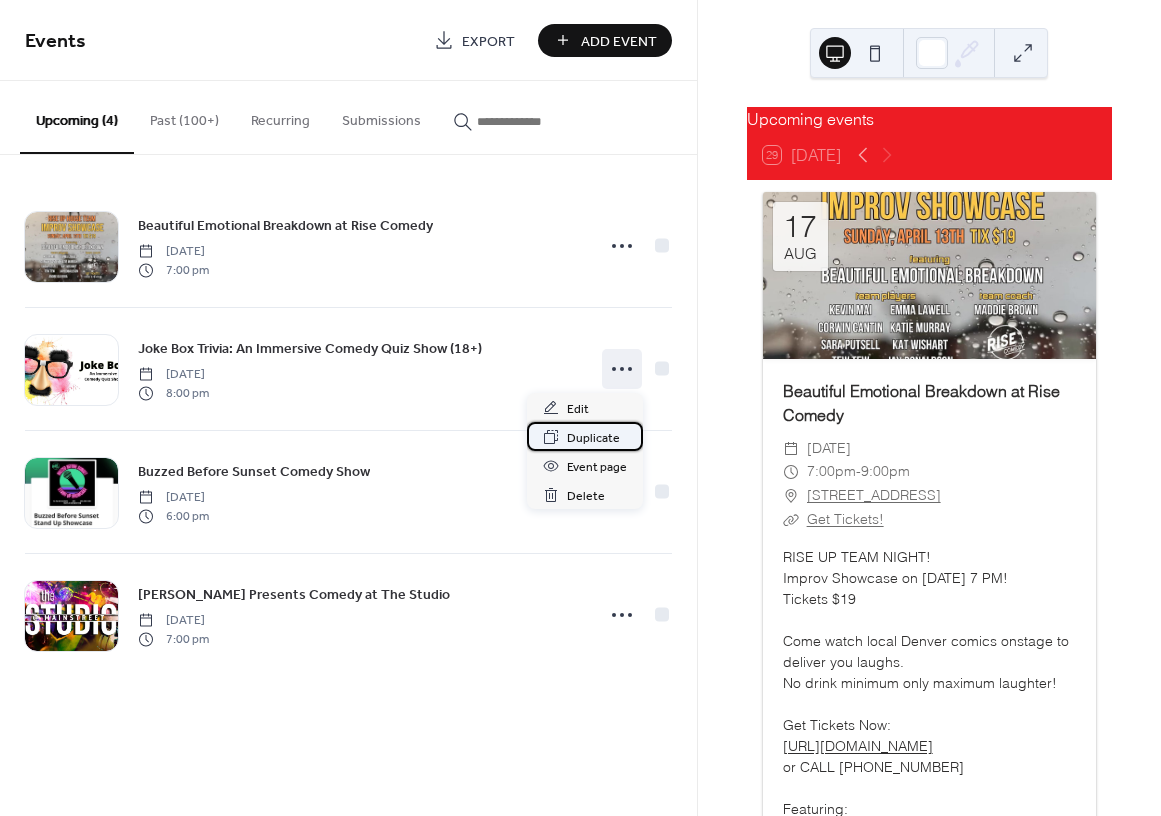 click on "Duplicate" at bounding box center [593, 438] 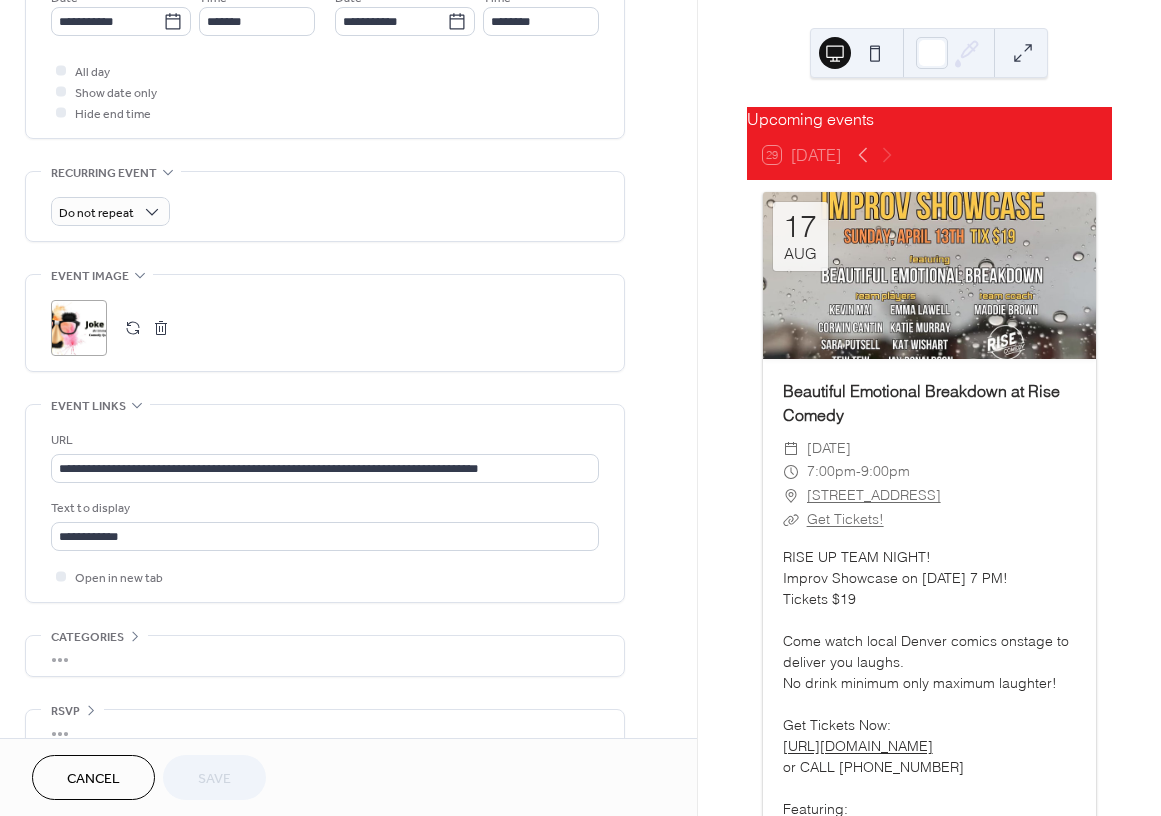 scroll, scrollTop: 726, scrollLeft: 0, axis: vertical 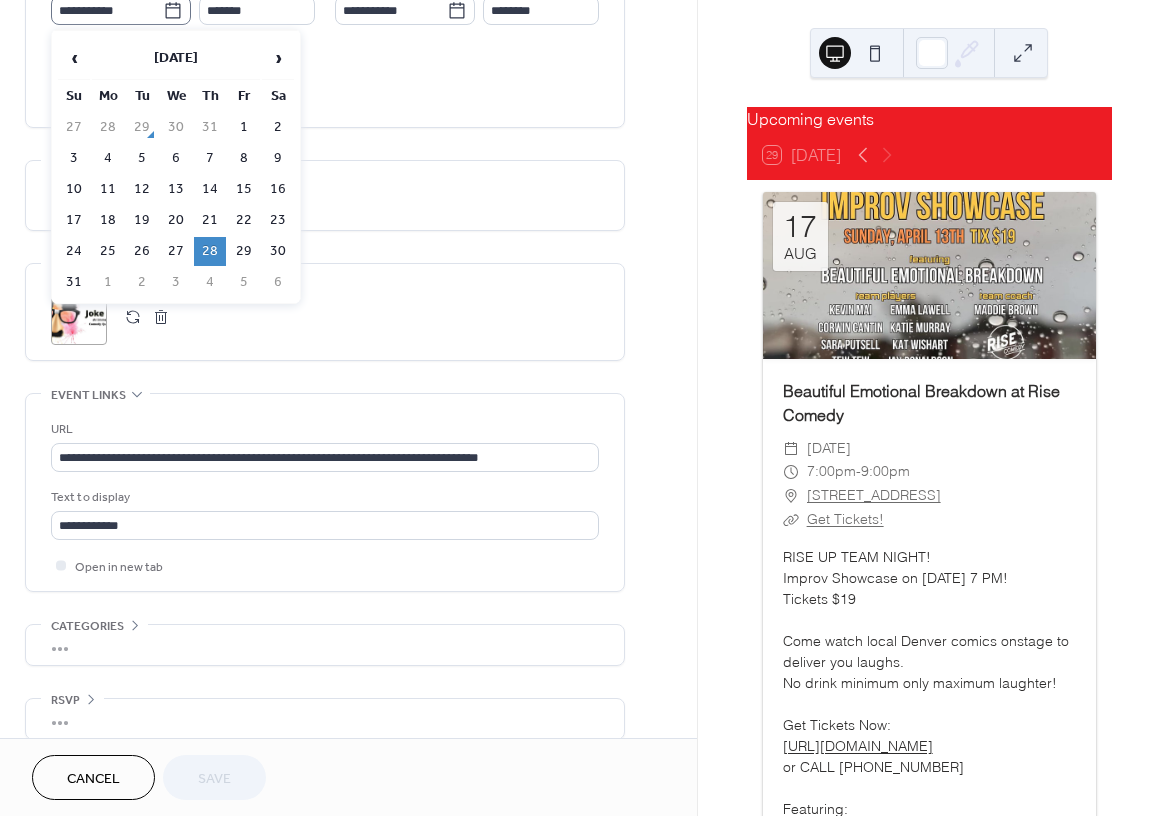 click 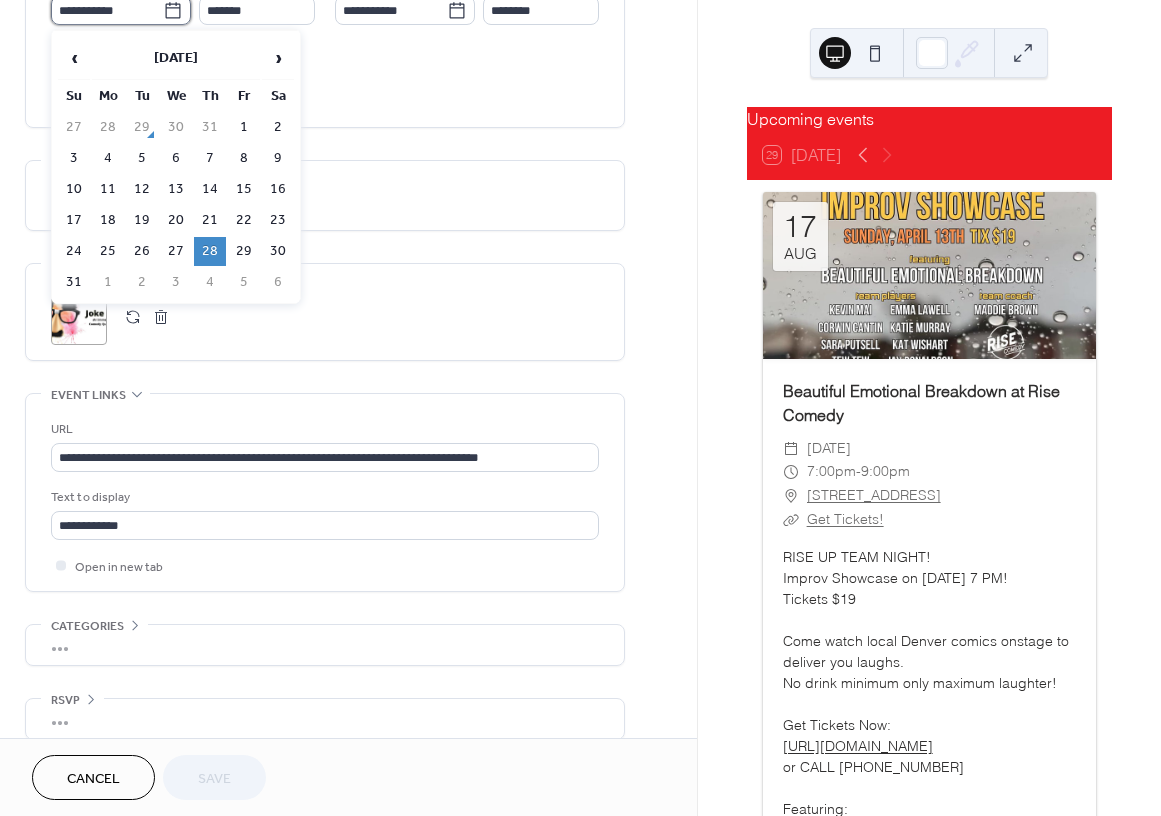click on "**********" at bounding box center (107, 10) 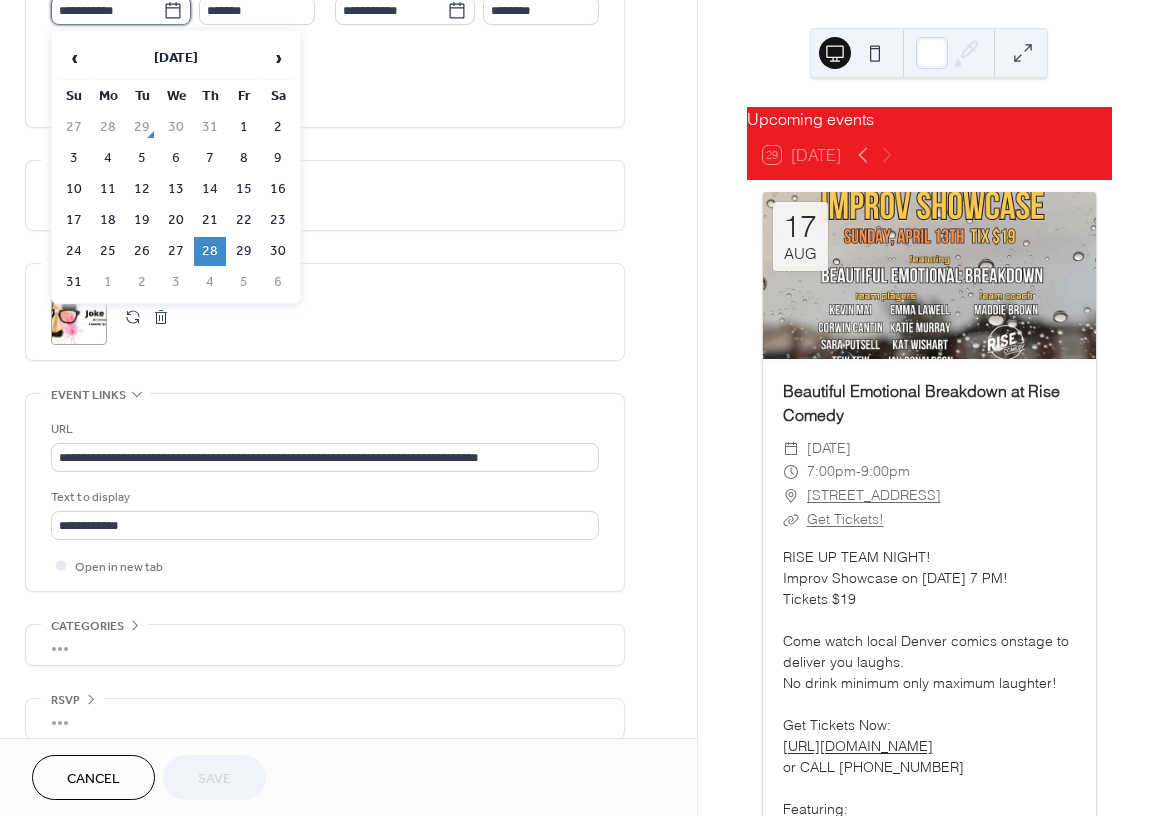 scroll, scrollTop: 722, scrollLeft: 0, axis: vertical 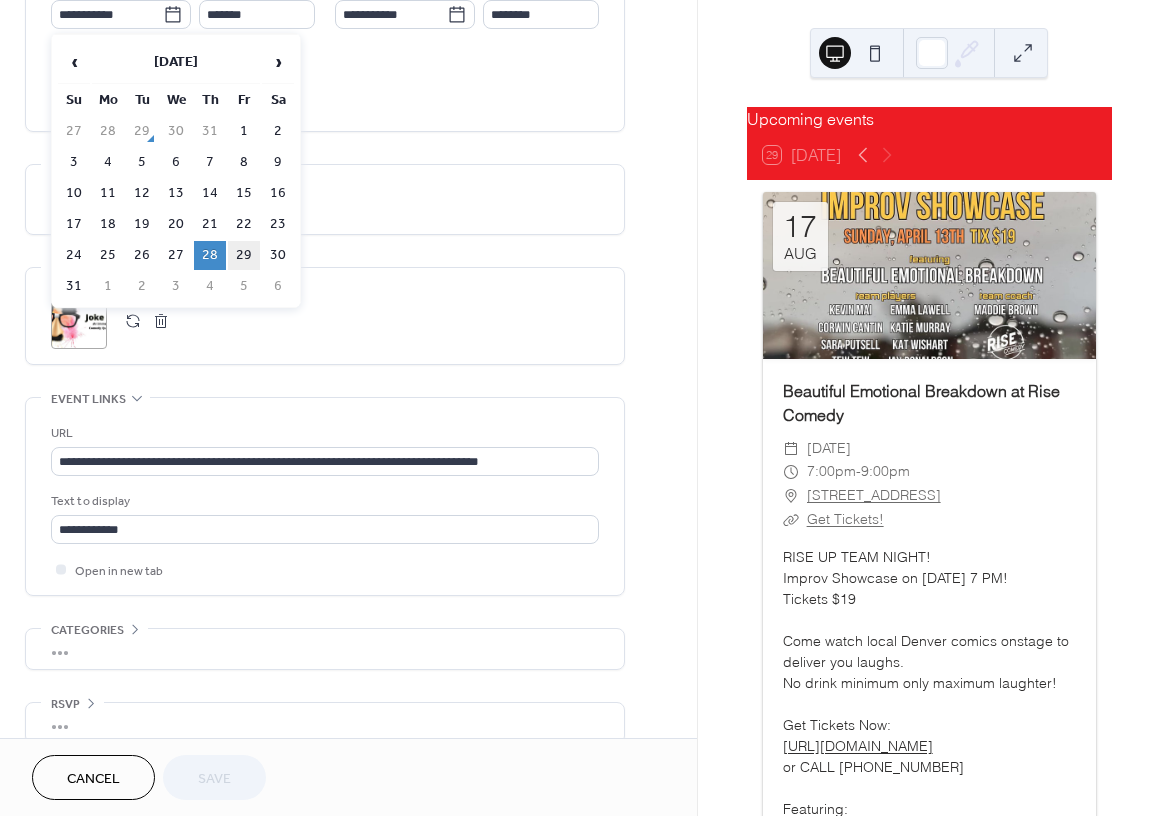 click on "29" at bounding box center [244, 255] 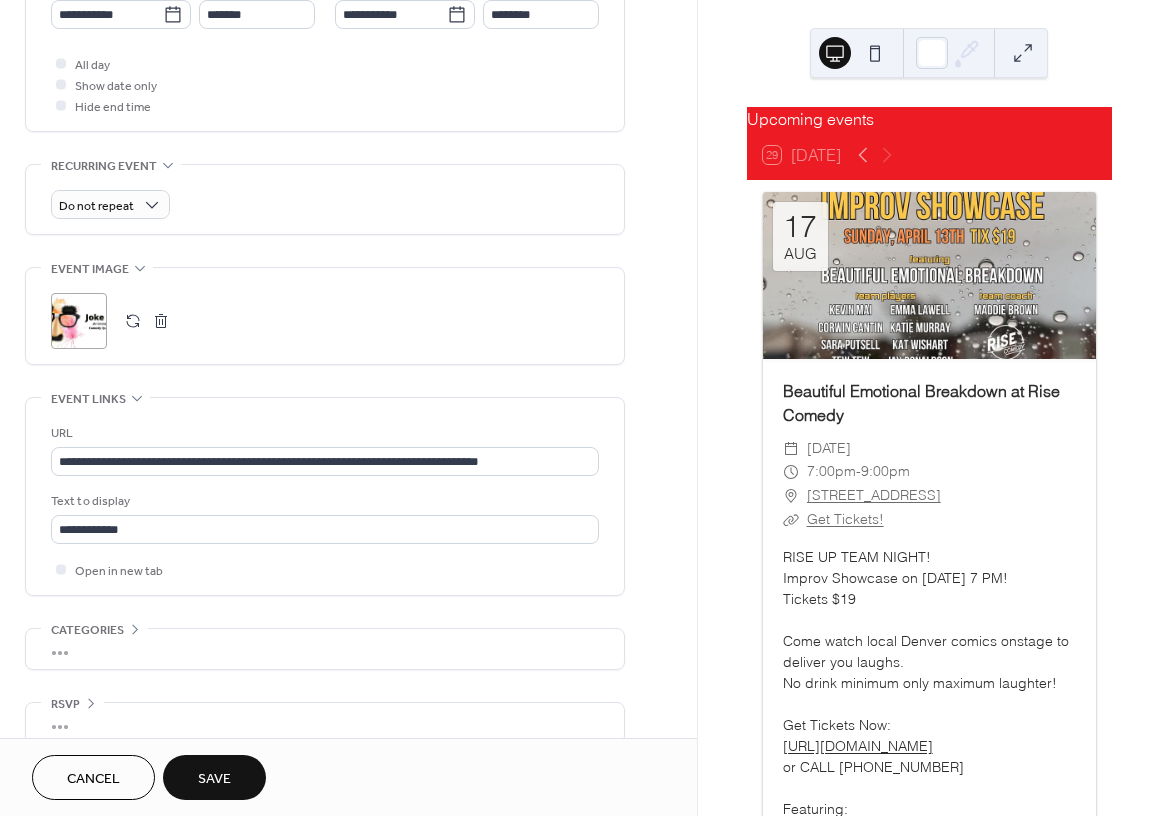 click on ";" at bounding box center (79, 321) 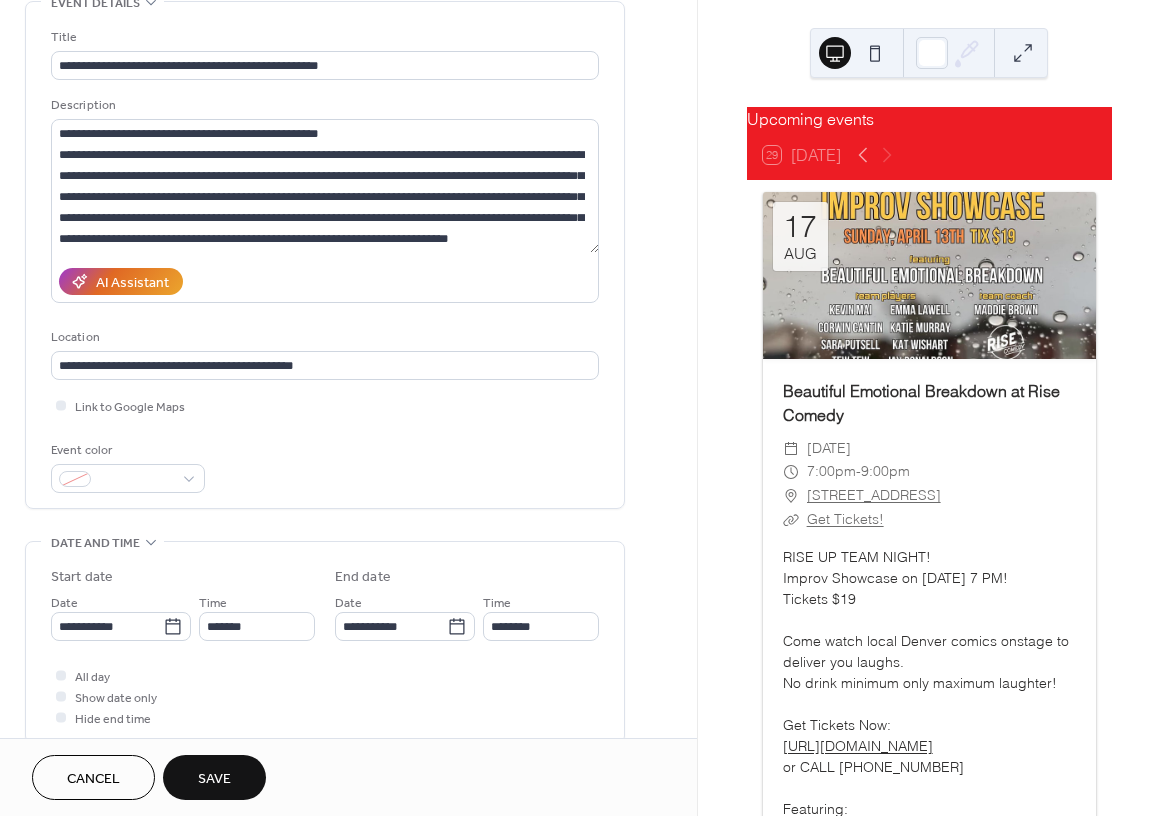 scroll, scrollTop: 107, scrollLeft: 0, axis: vertical 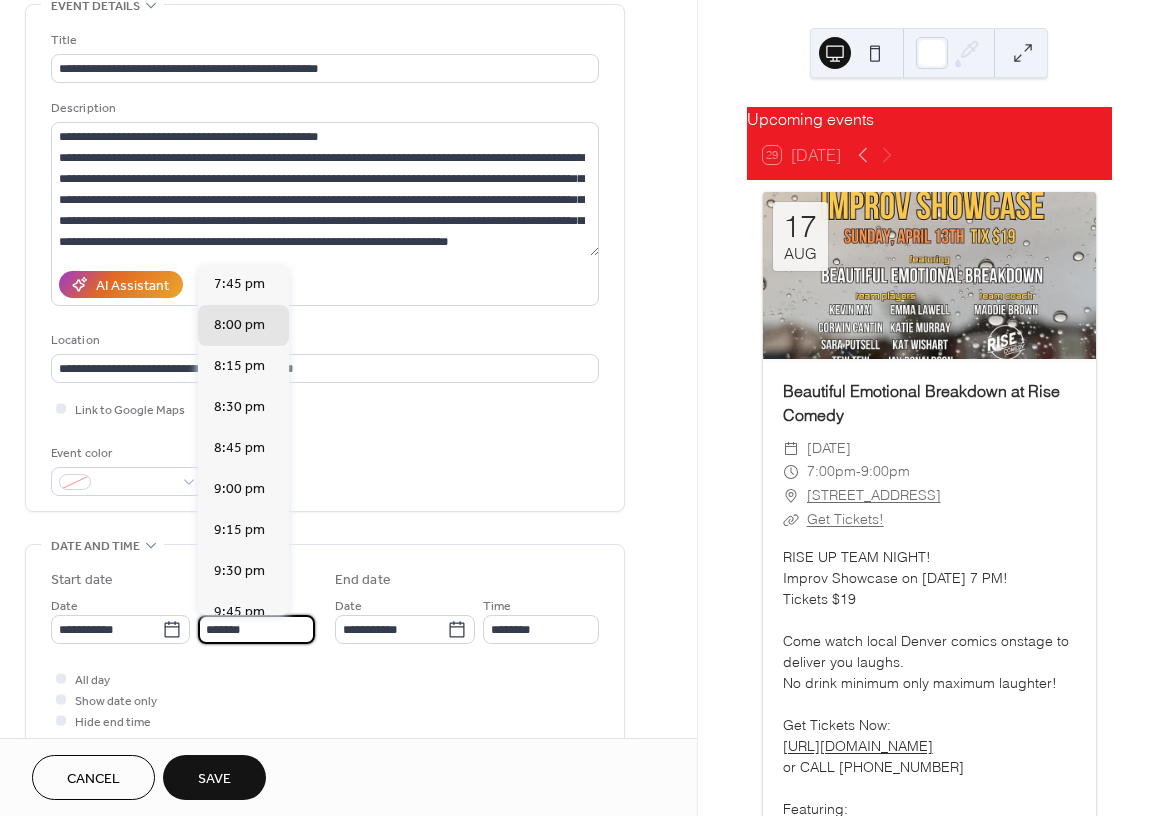 drag, startPoint x: 211, startPoint y: 630, endPoint x: 200, endPoint y: 631, distance: 11.045361 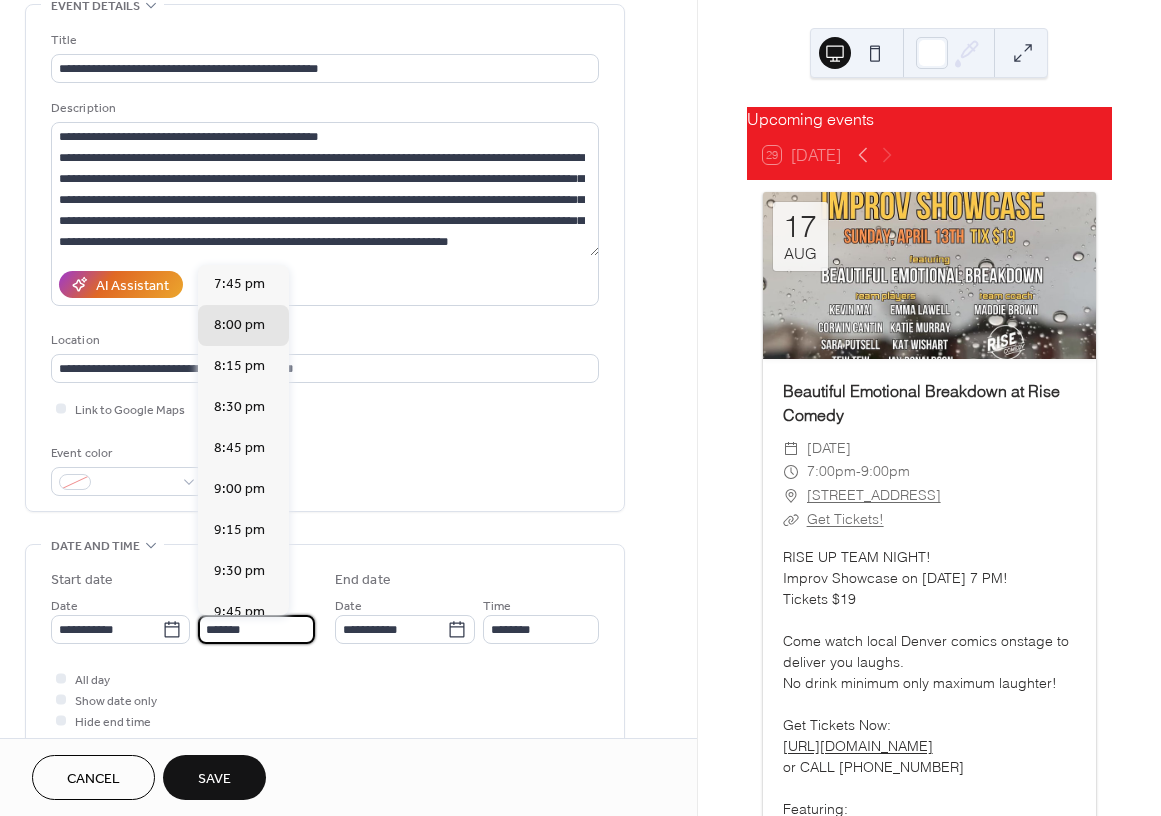 click on "*******" at bounding box center [256, 629] 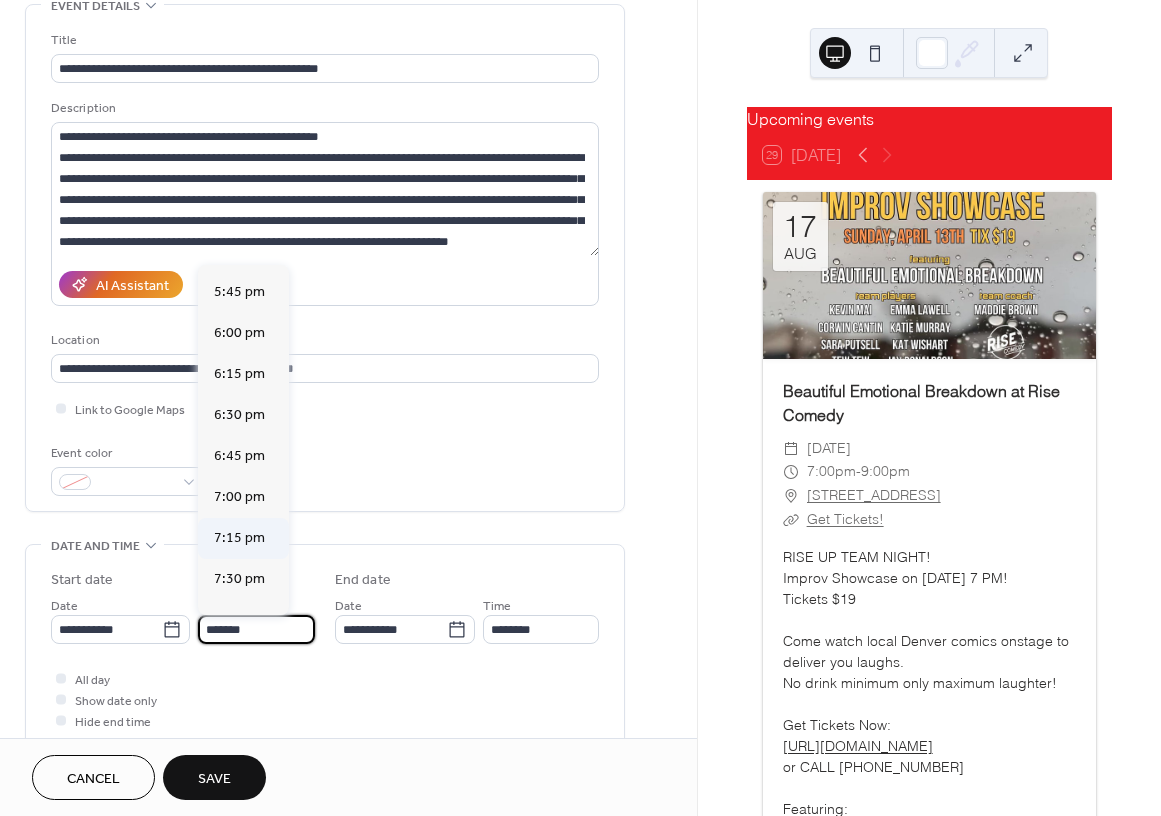 scroll, scrollTop: 2903, scrollLeft: 0, axis: vertical 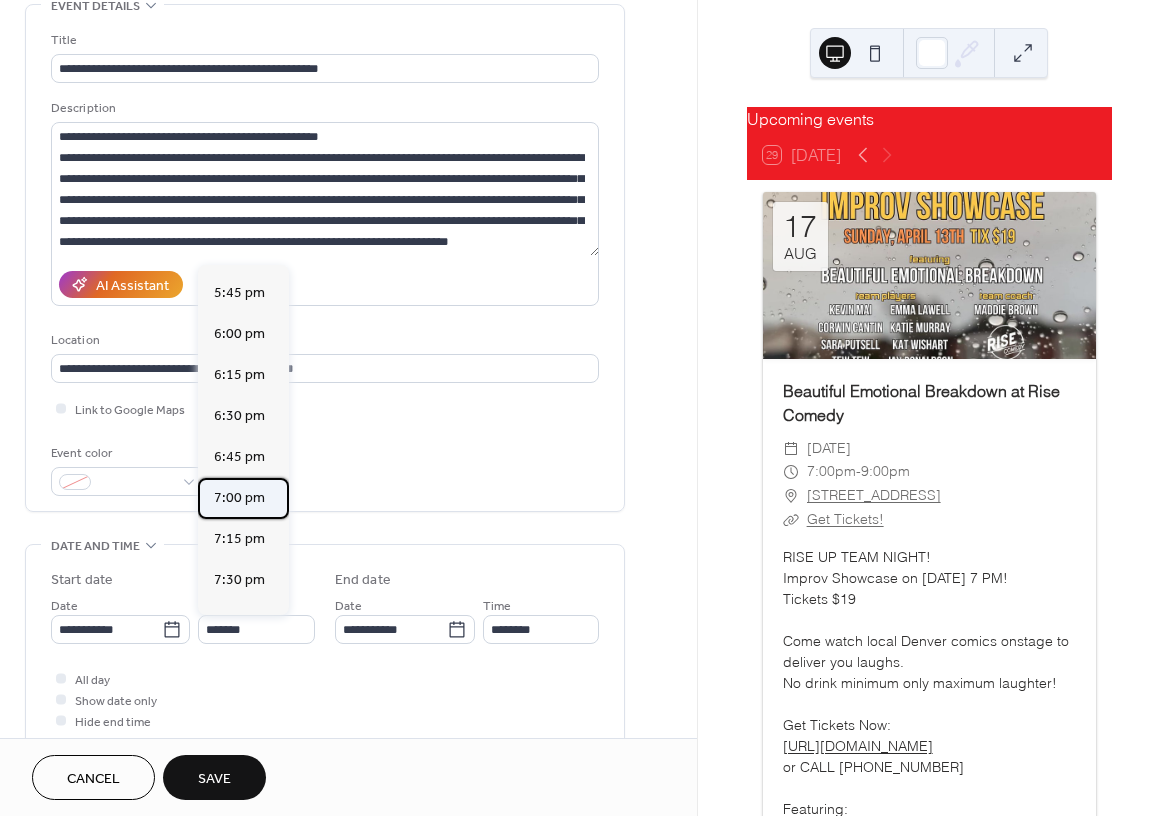 click on "7:00 pm" at bounding box center [239, 498] 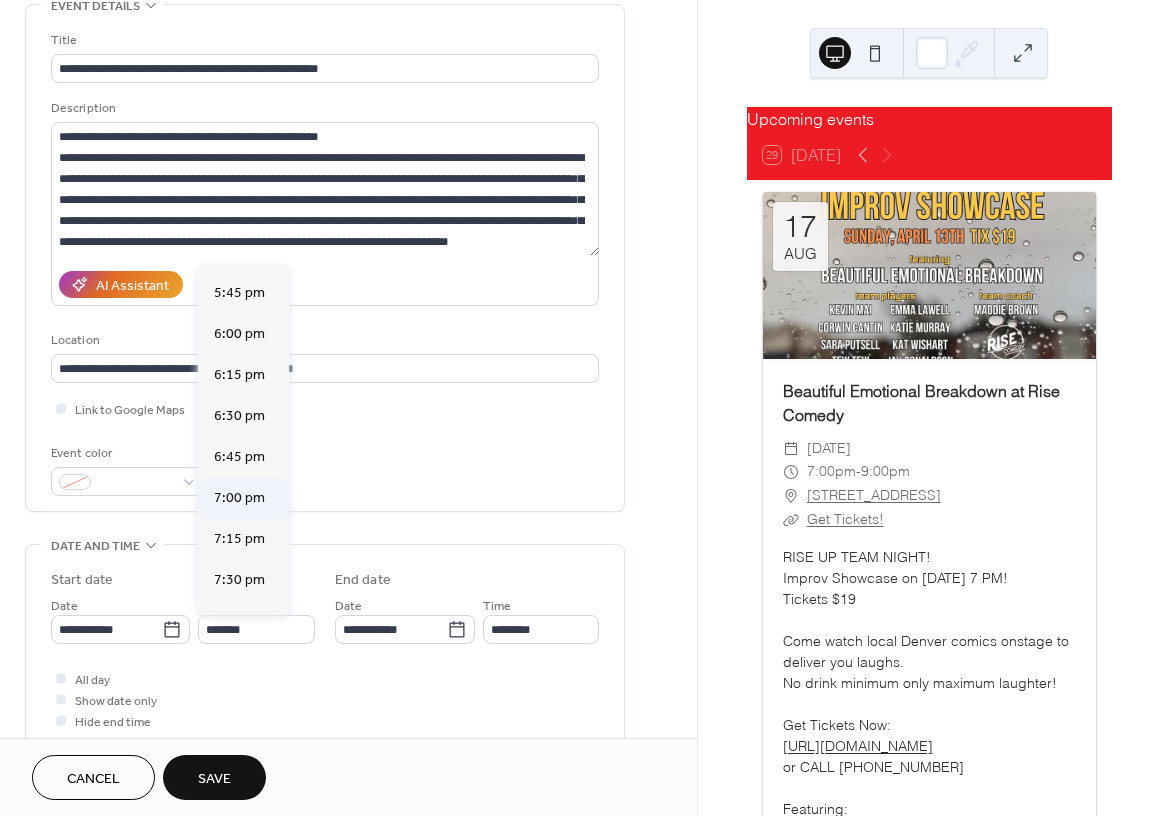 type on "*******" 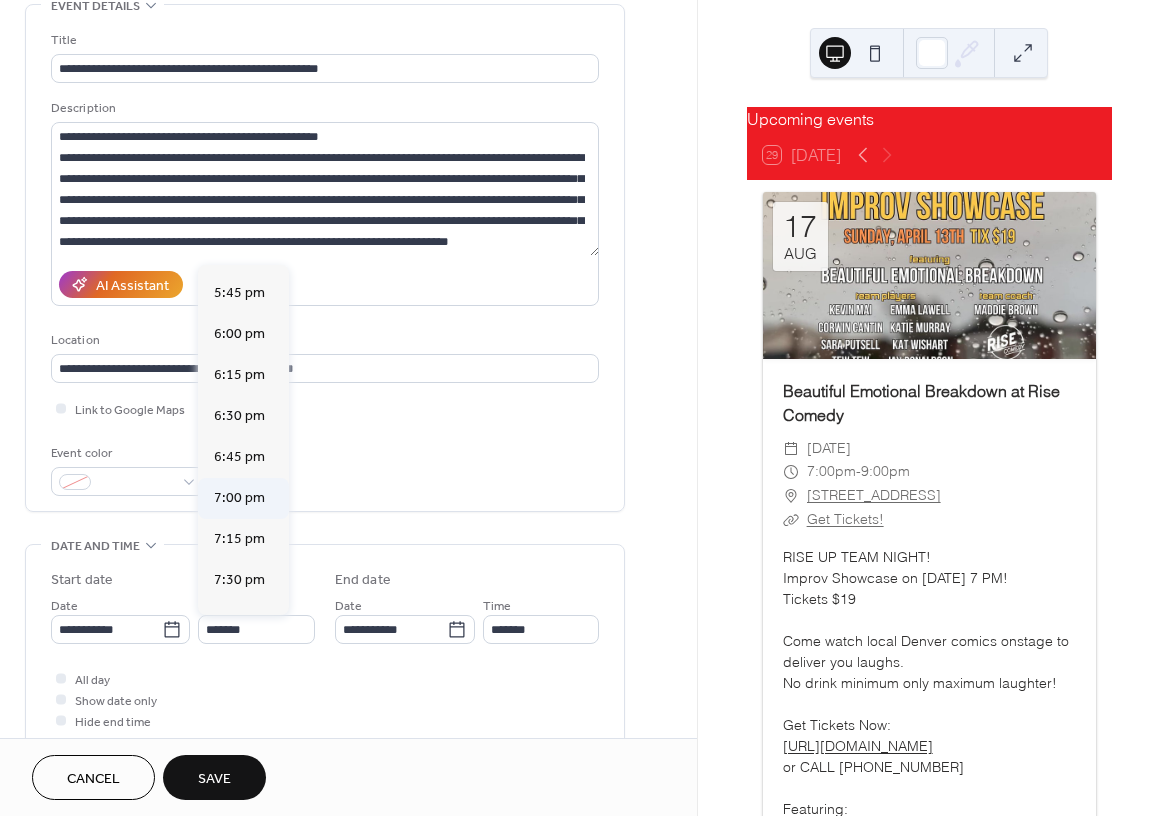 scroll, scrollTop: 0, scrollLeft: 0, axis: both 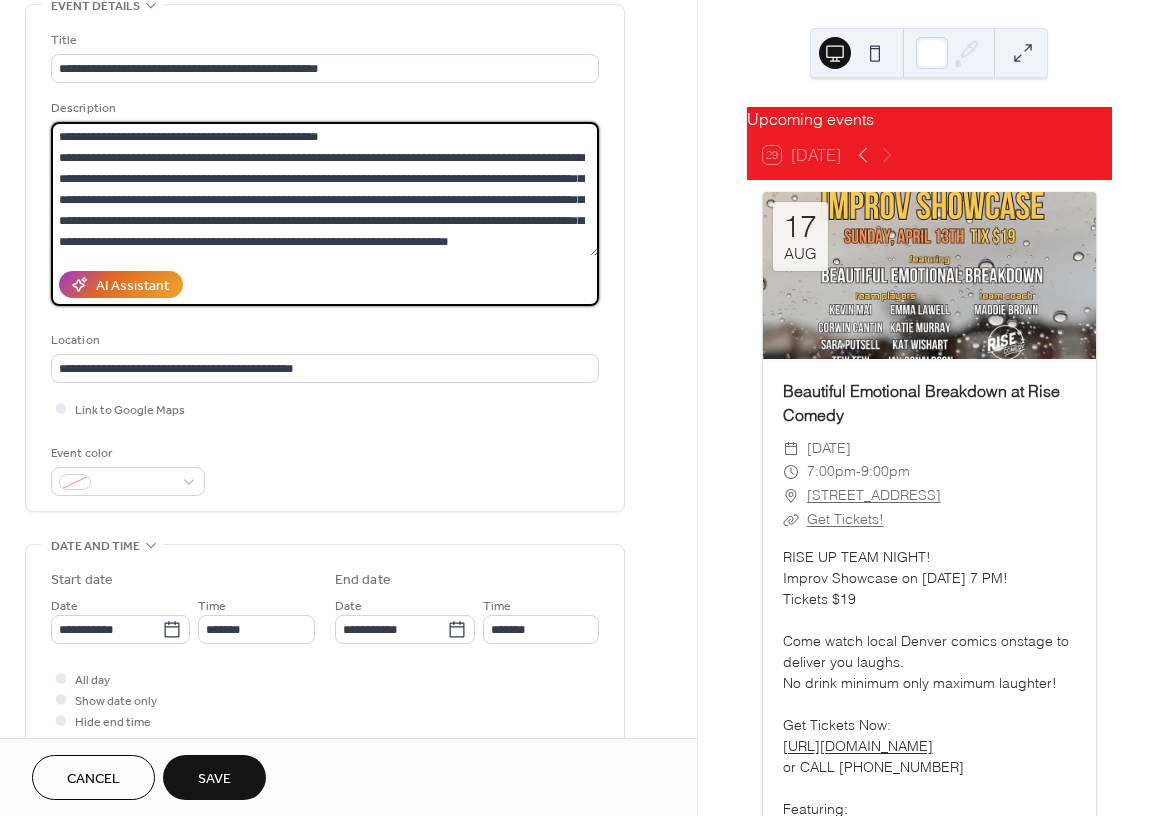click on "**********" at bounding box center (325, 189) 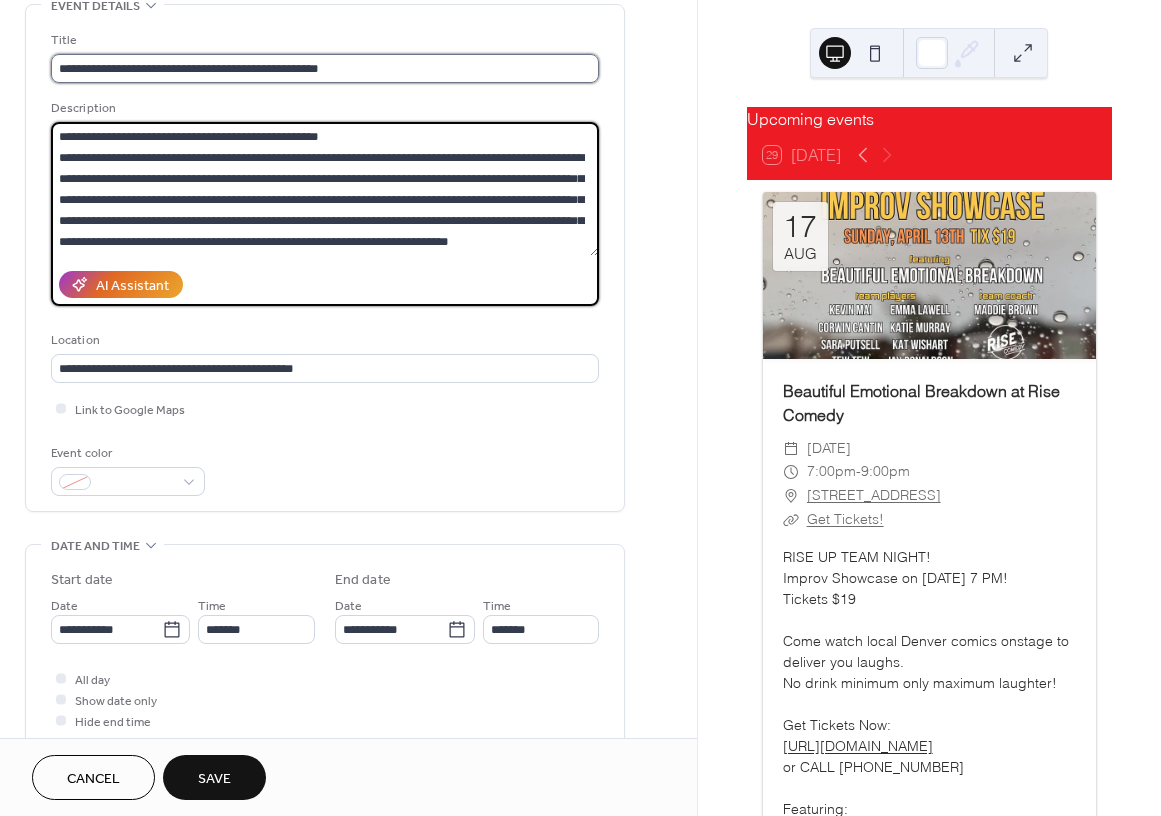 click on "**********" at bounding box center (325, 68) 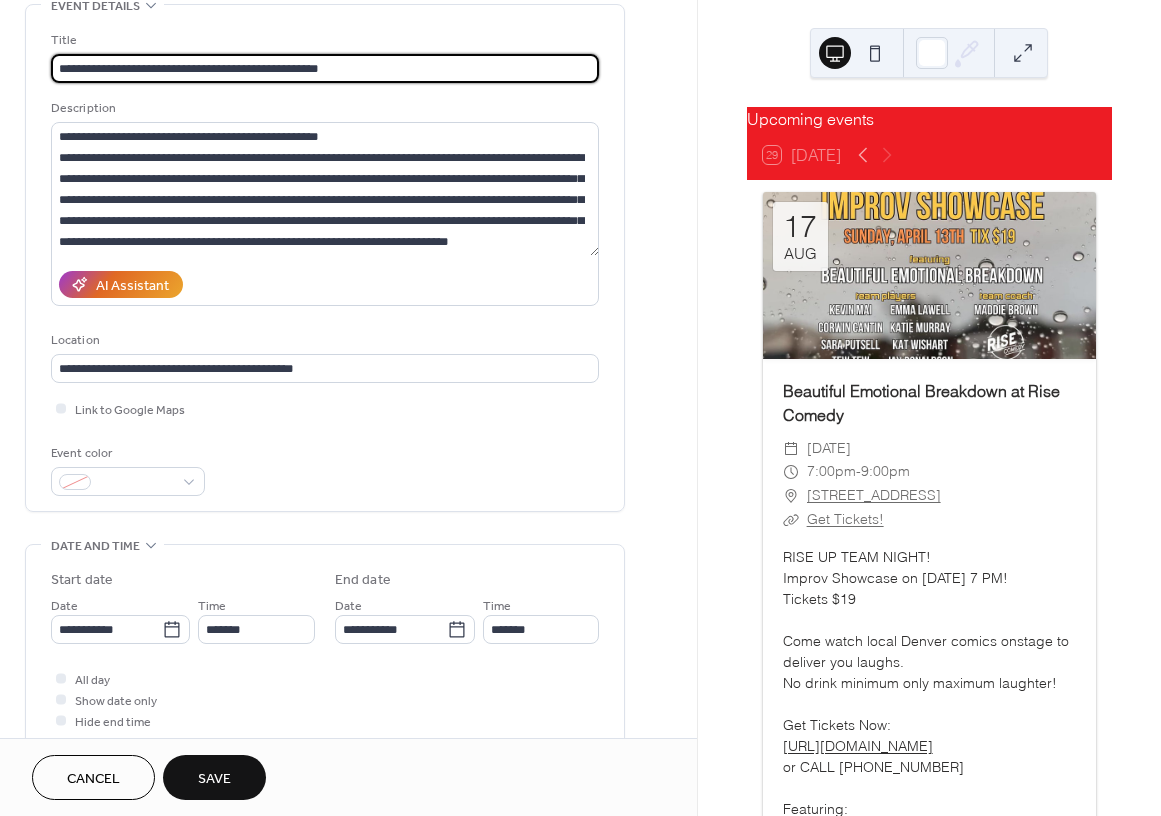click on "**********" at bounding box center [325, 68] 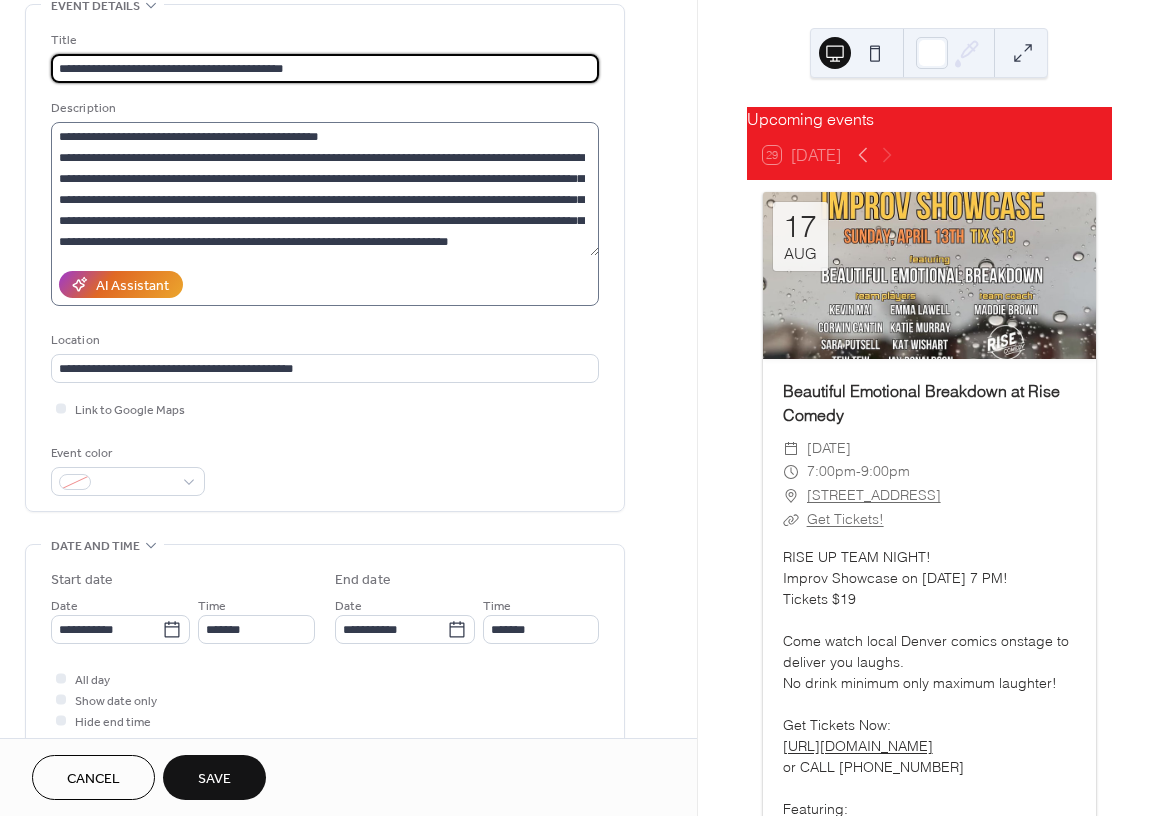 type on "**********" 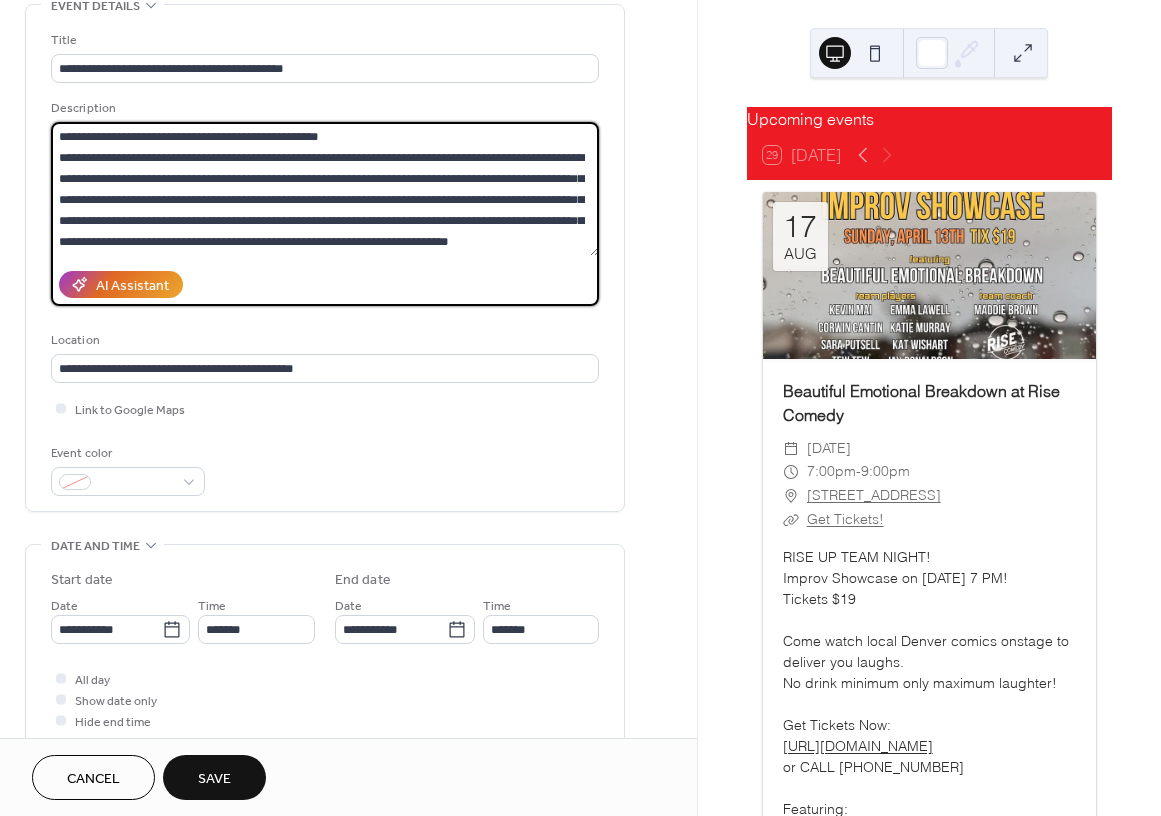 click on "**********" at bounding box center [325, 189] 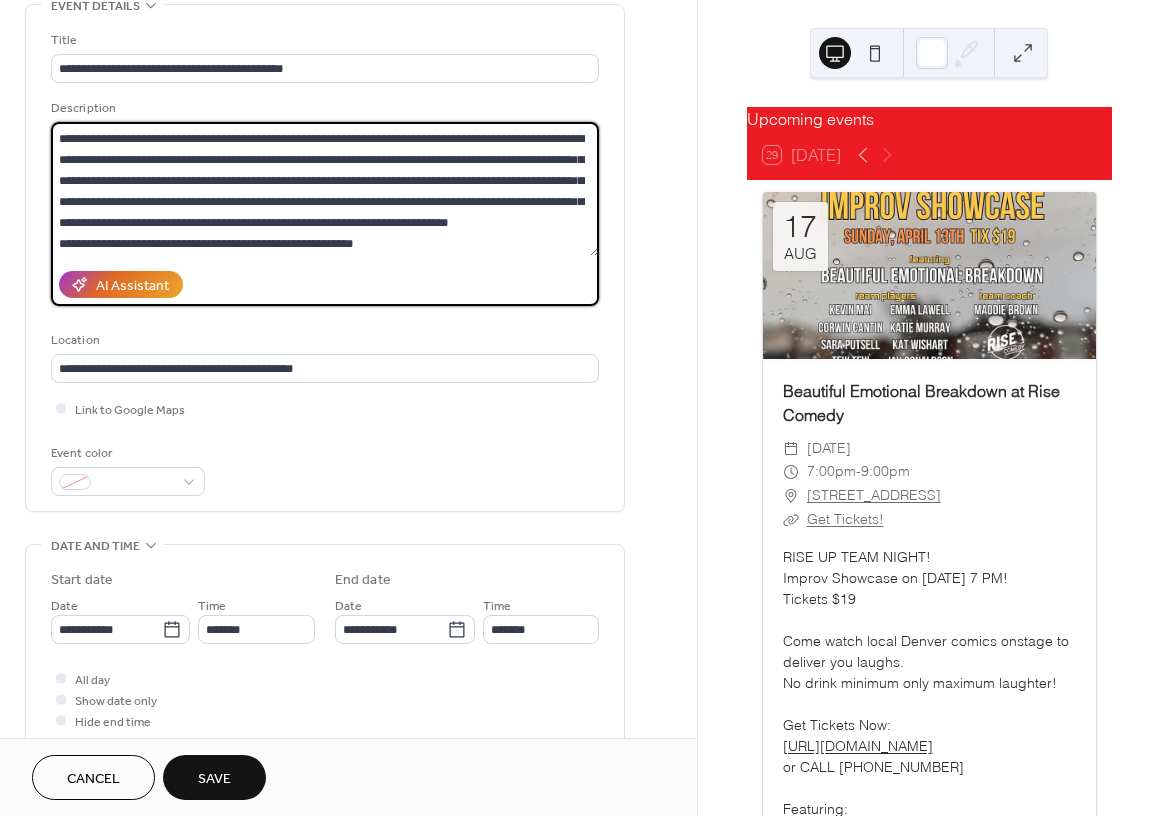 scroll, scrollTop: 21, scrollLeft: 0, axis: vertical 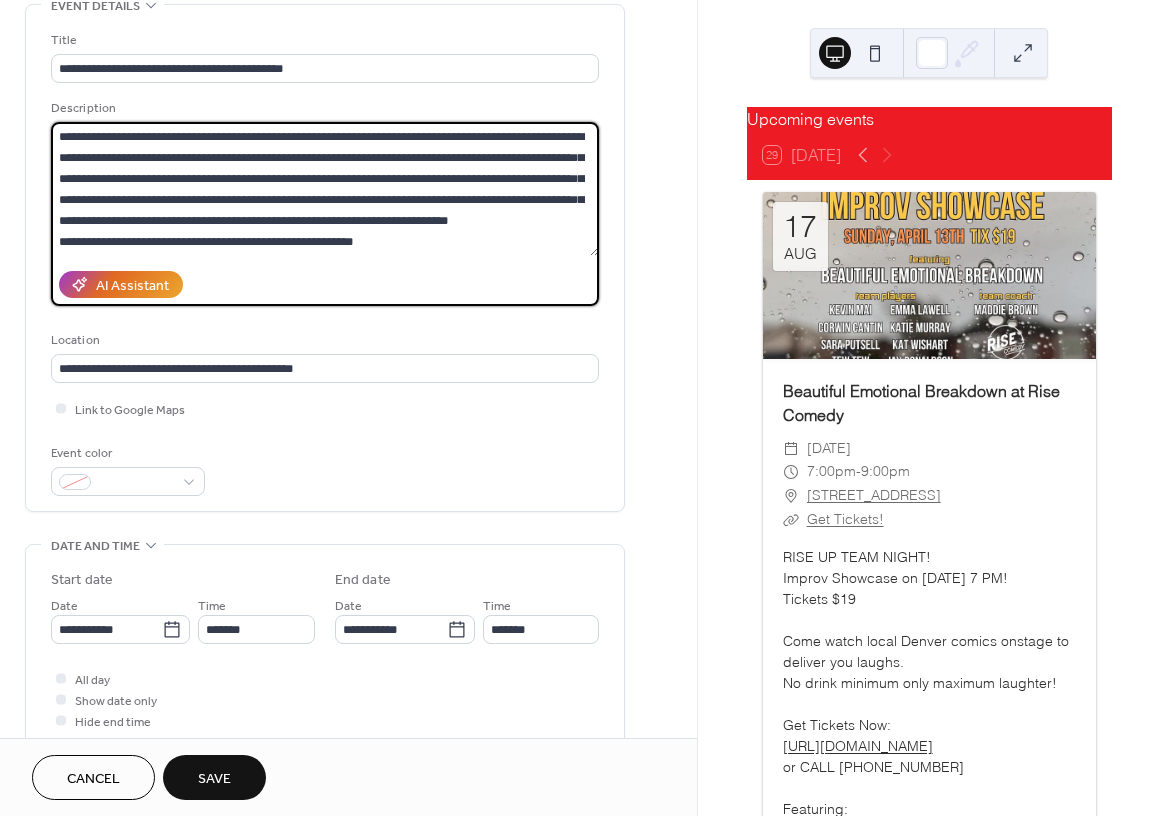 click on "**********" at bounding box center [325, 189] 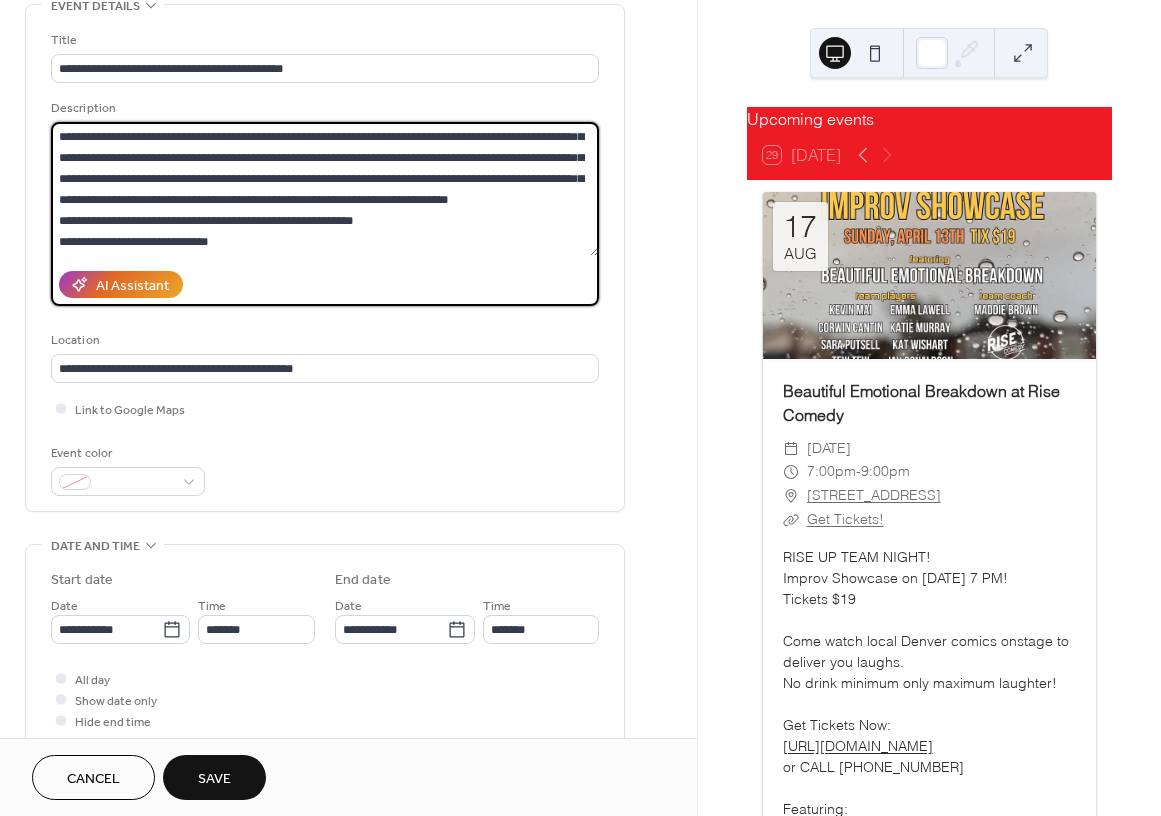 scroll, scrollTop: 63, scrollLeft: 0, axis: vertical 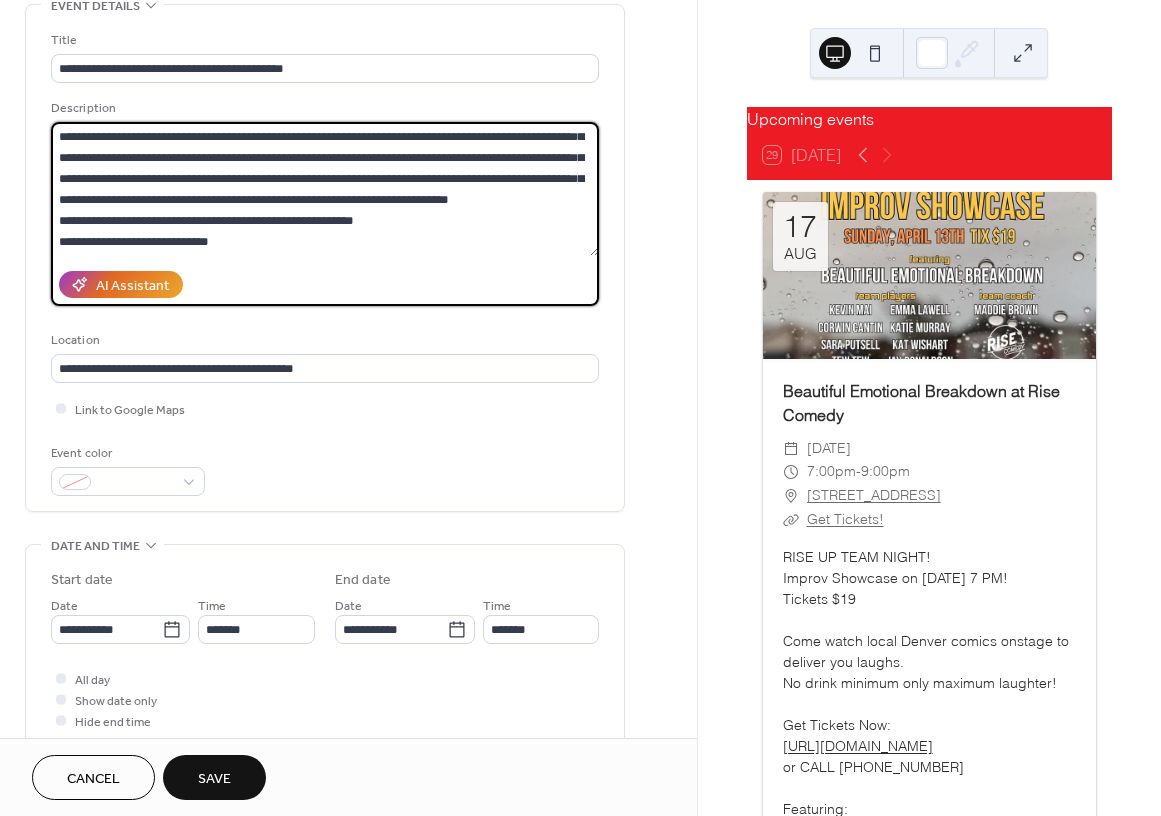 click on "**********" at bounding box center (325, 189) 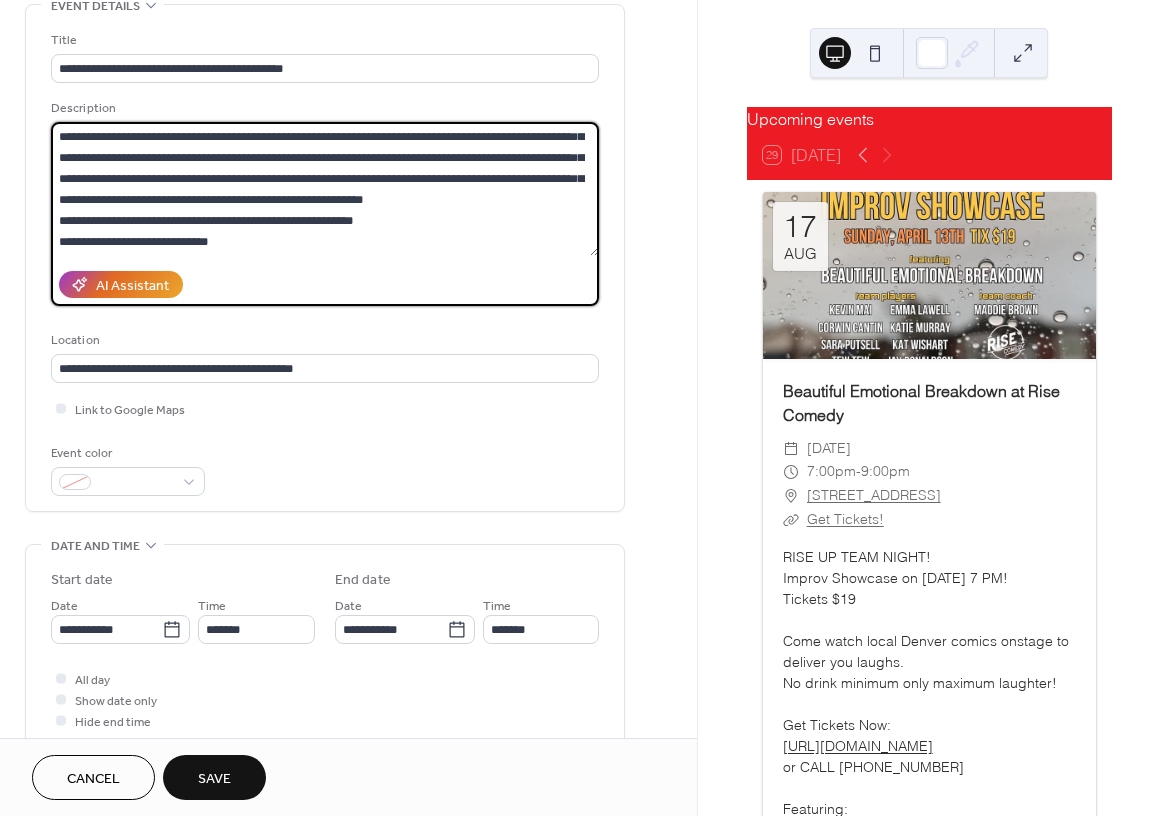 scroll, scrollTop: 63, scrollLeft: 0, axis: vertical 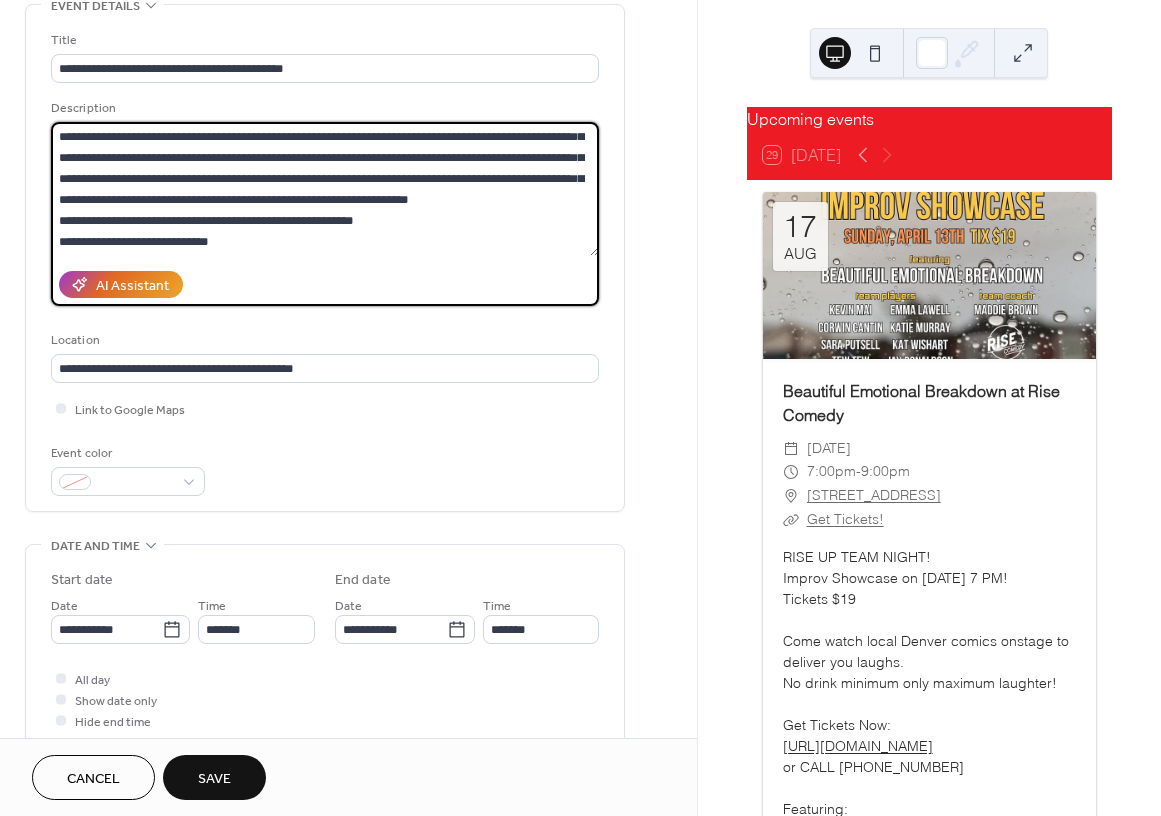 click on "**********" at bounding box center (325, 189) 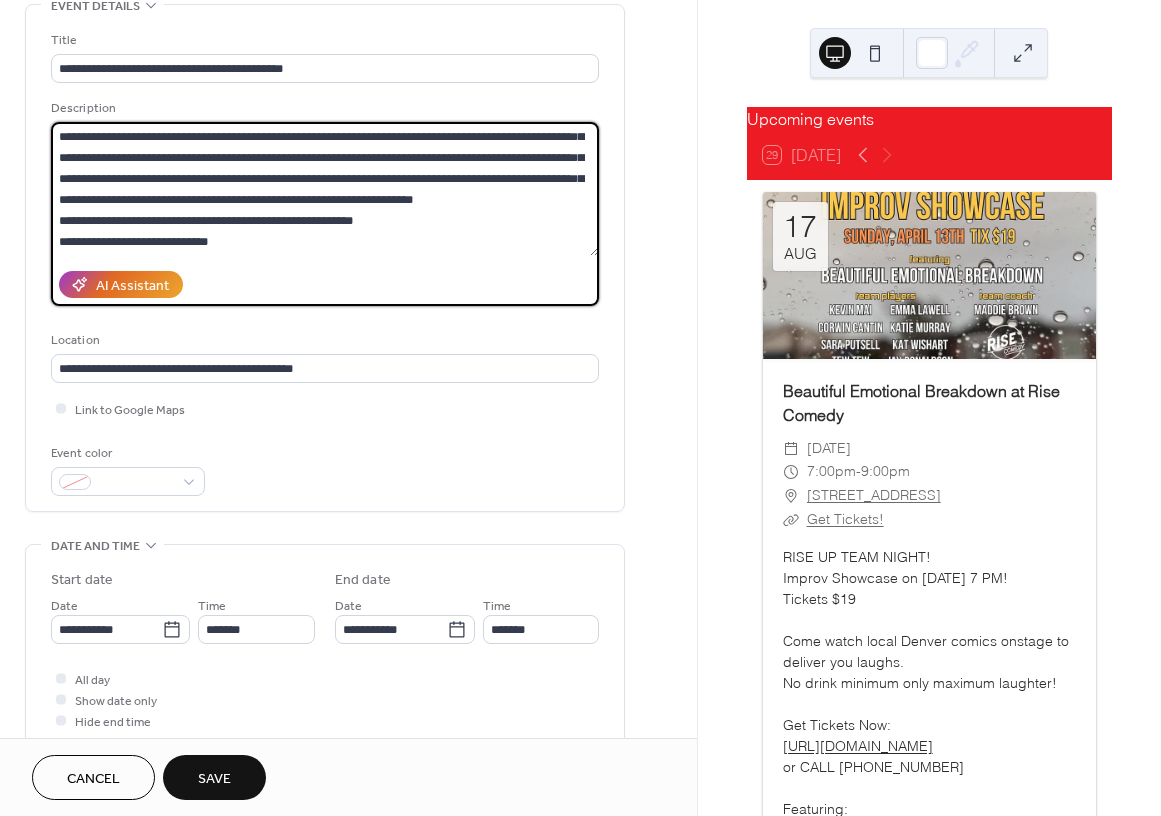 click on "**********" at bounding box center [325, 189] 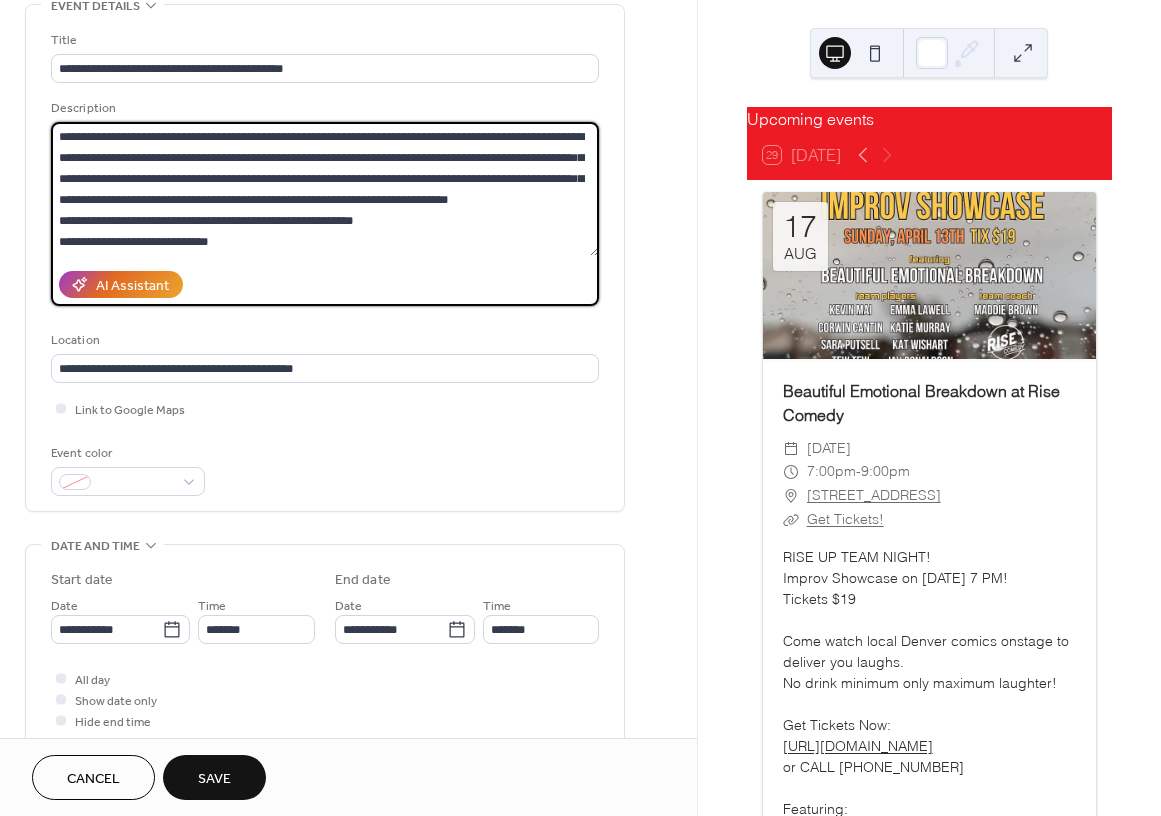 scroll, scrollTop: 21, scrollLeft: 0, axis: vertical 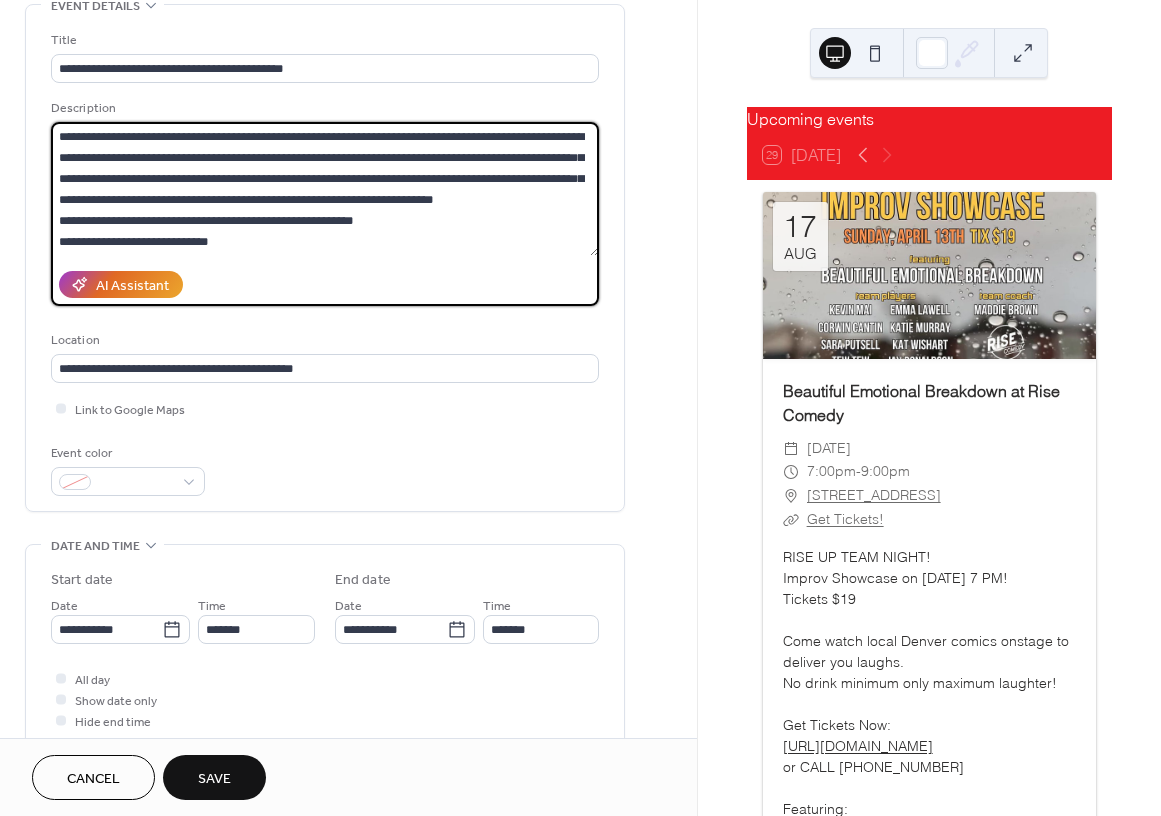 drag, startPoint x: 415, startPoint y: 219, endPoint x: 0, endPoint y: 227, distance: 415.0771 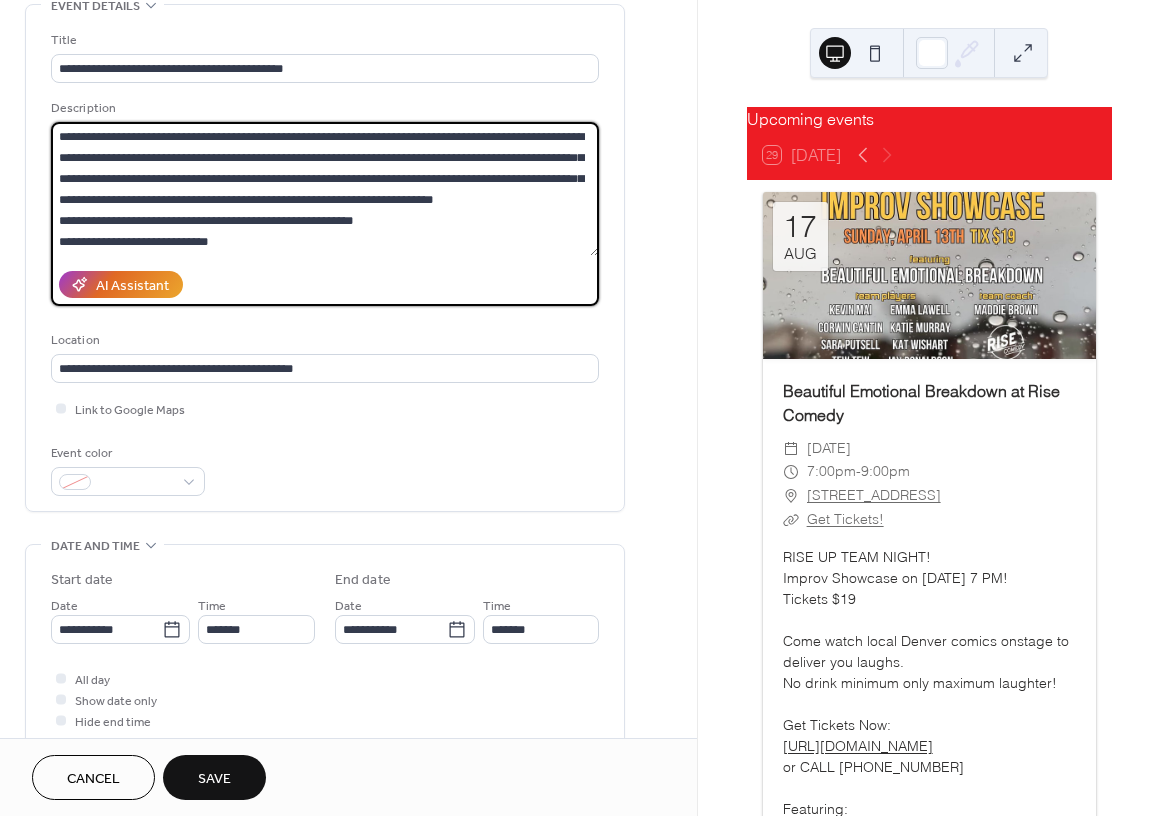click on "**********" at bounding box center [348, 691] 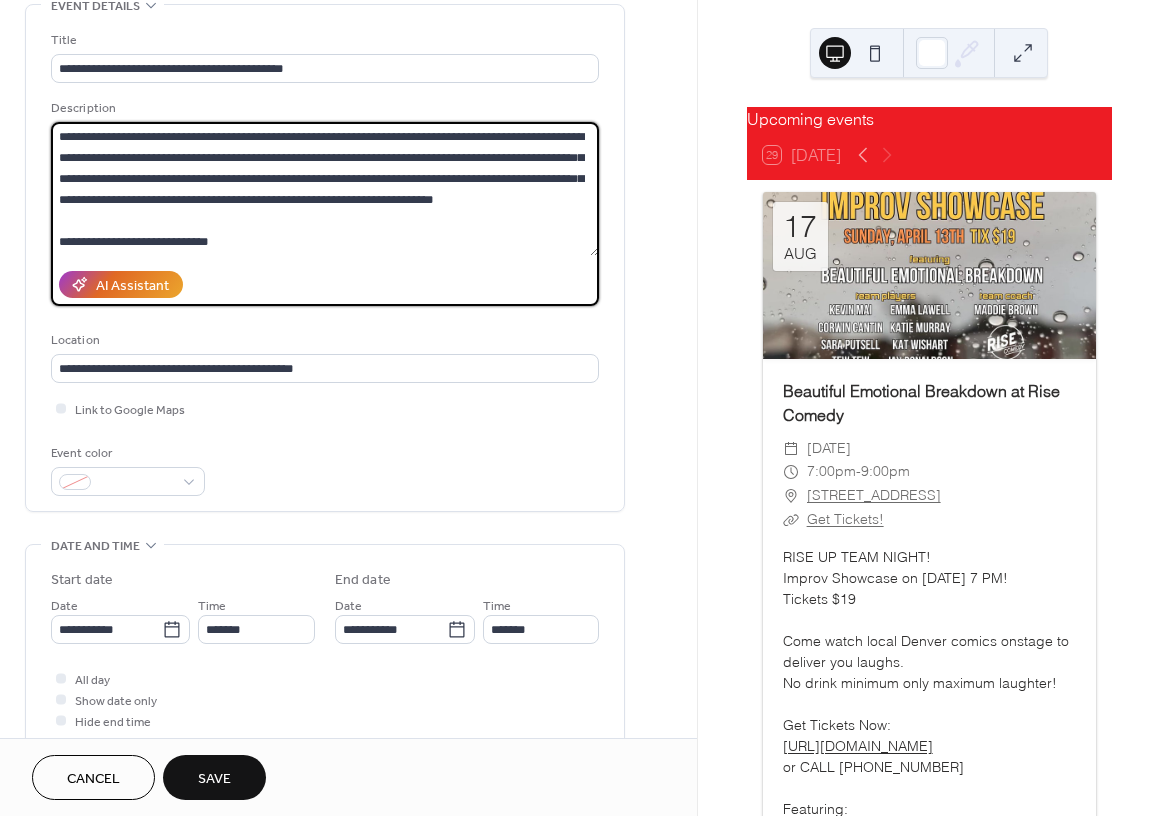 drag, startPoint x: 247, startPoint y: 230, endPoint x: 282, endPoint y: 251, distance: 40.81666 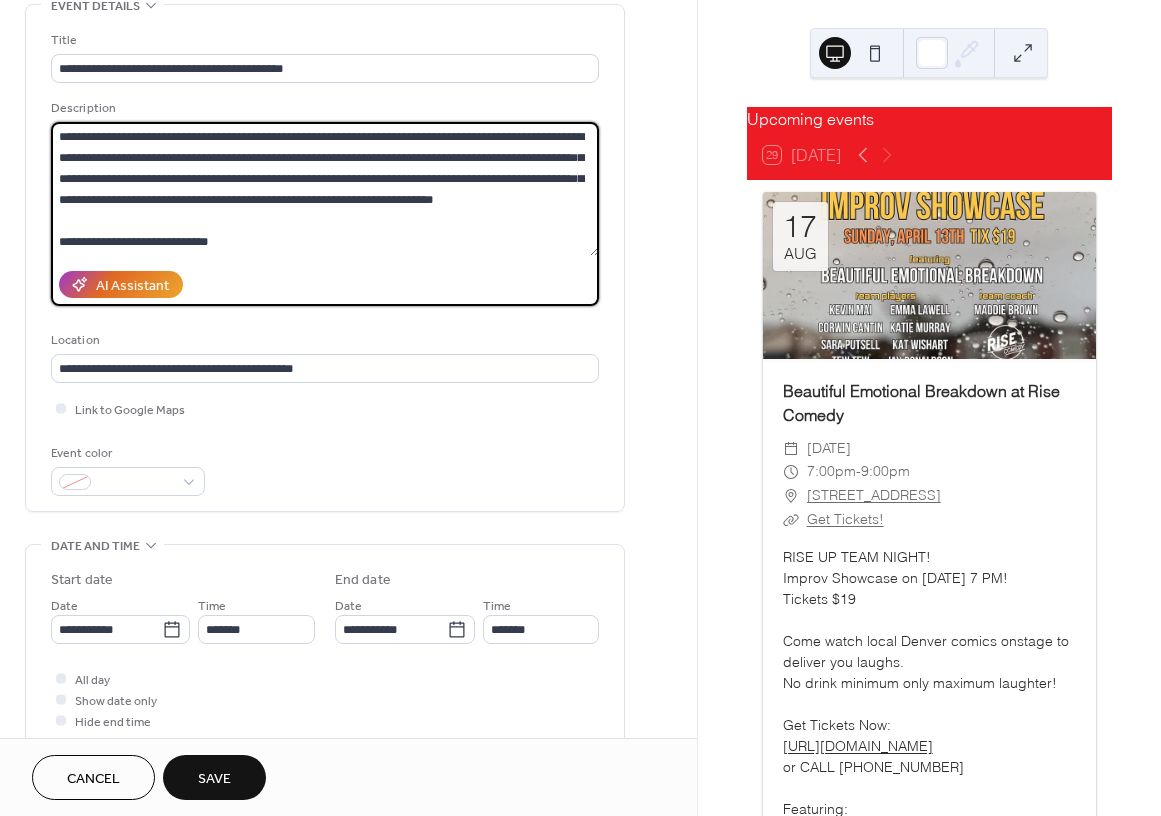 click on "**********" at bounding box center (325, 189) 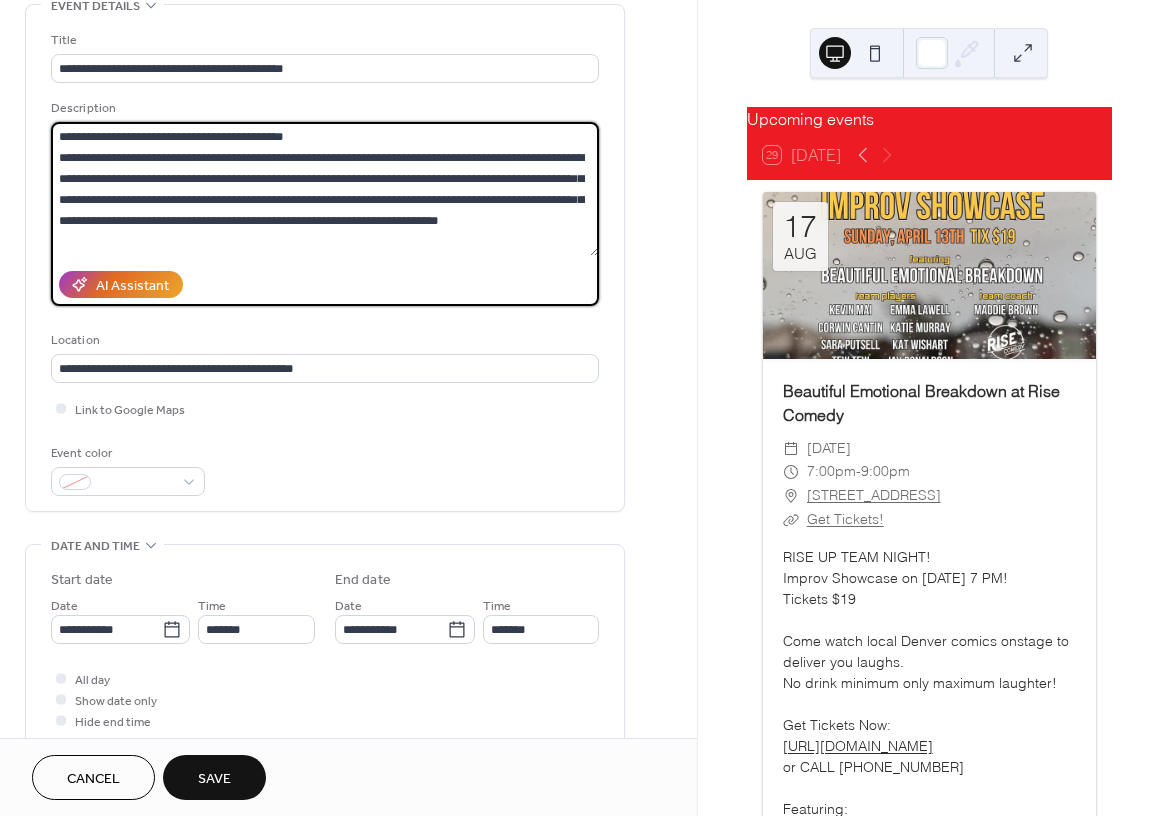 scroll, scrollTop: 0, scrollLeft: 0, axis: both 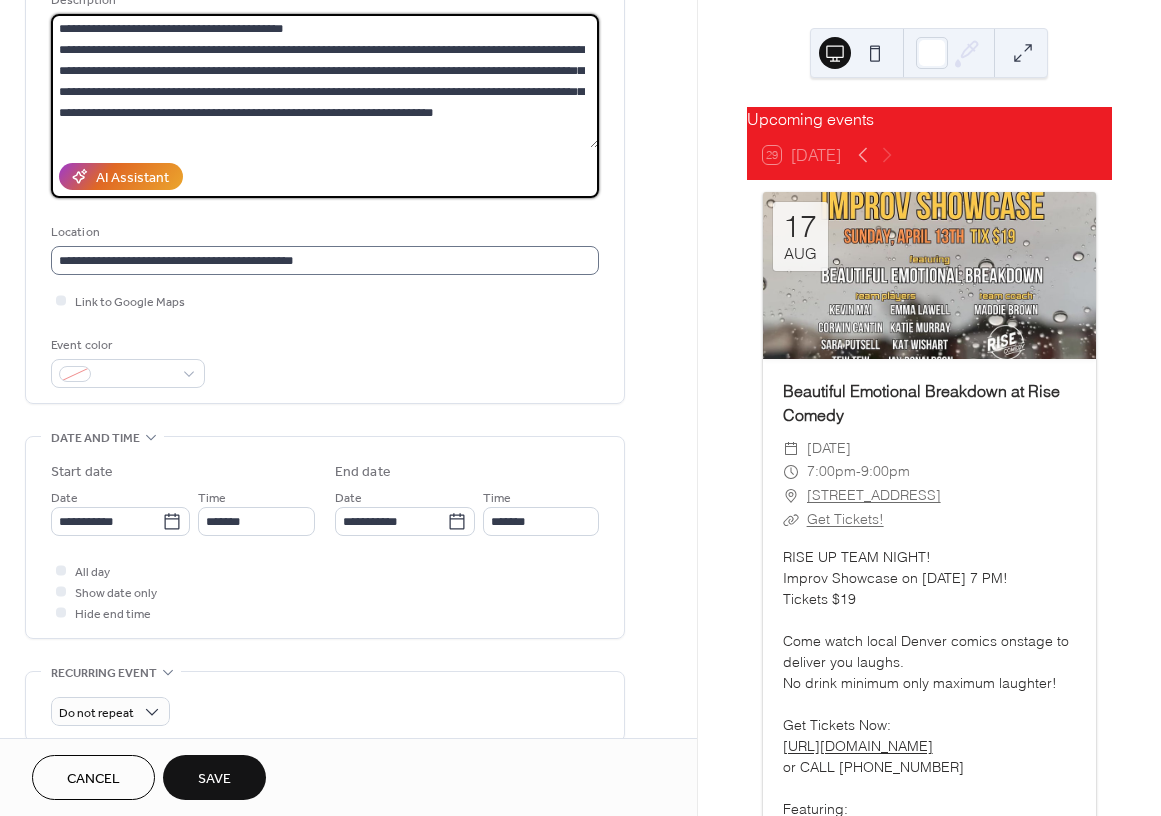 type on "**********" 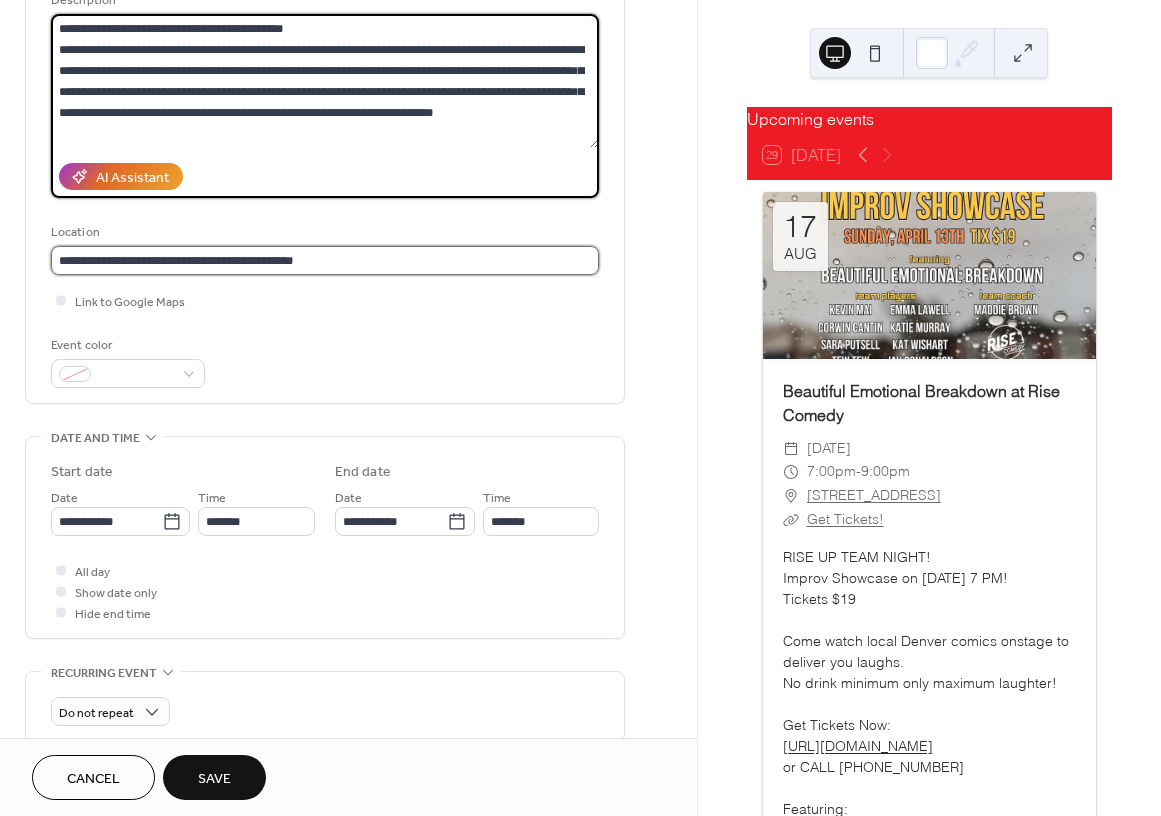 scroll, scrollTop: 1, scrollLeft: 0, axis: vertical 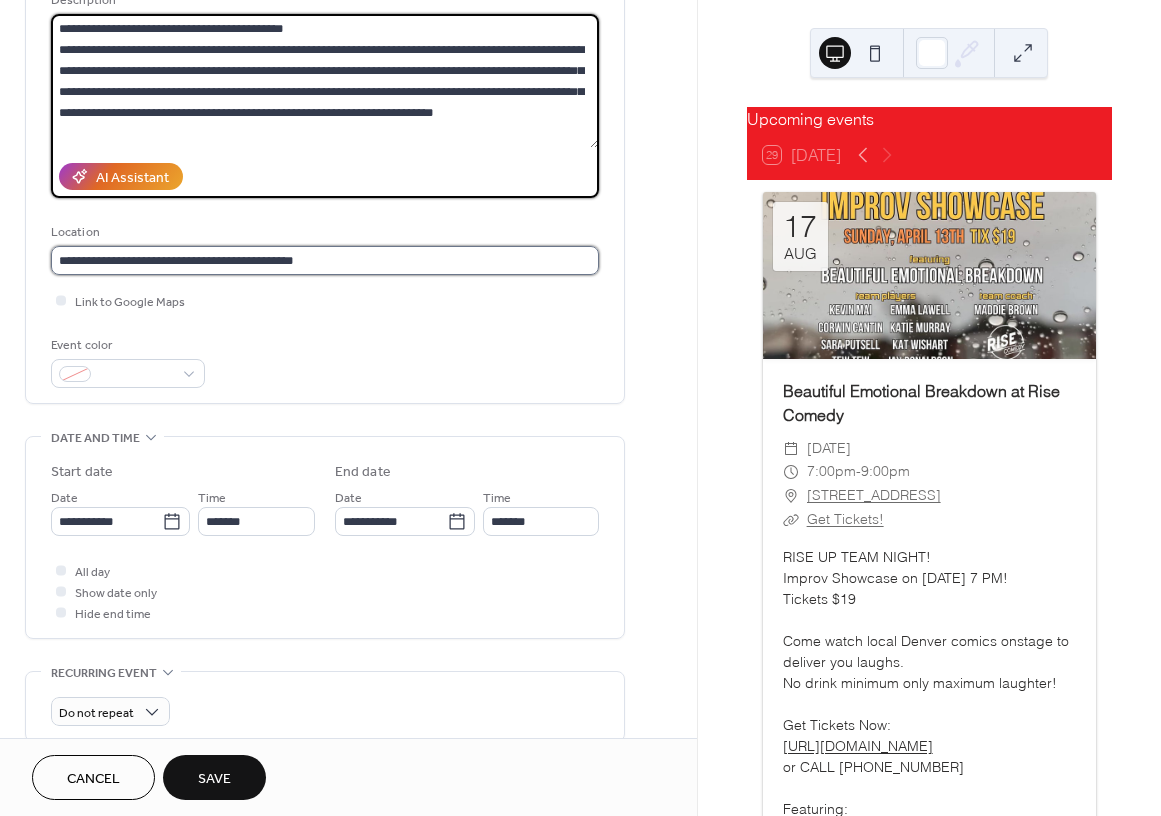 click on "**********" at bounding box center [325, 260] 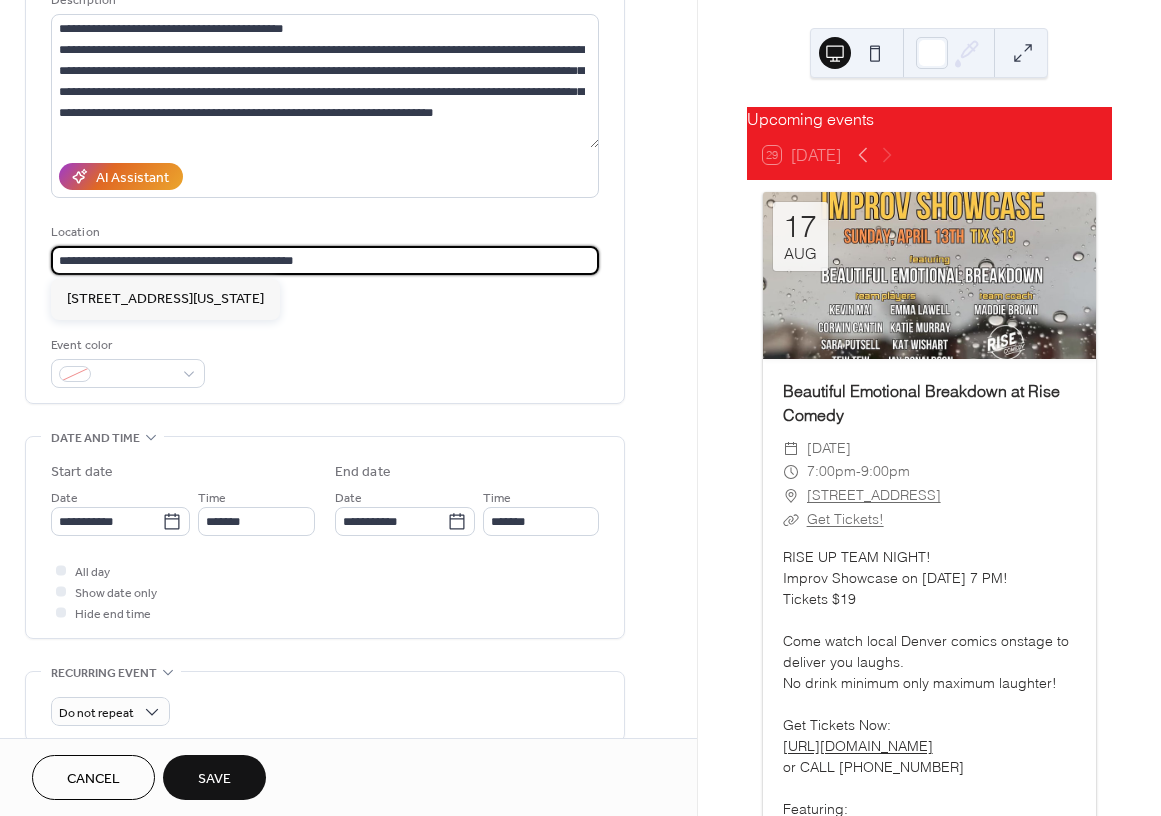 scroll, scrollTop: 0, scrollLeft: 0, axis: both 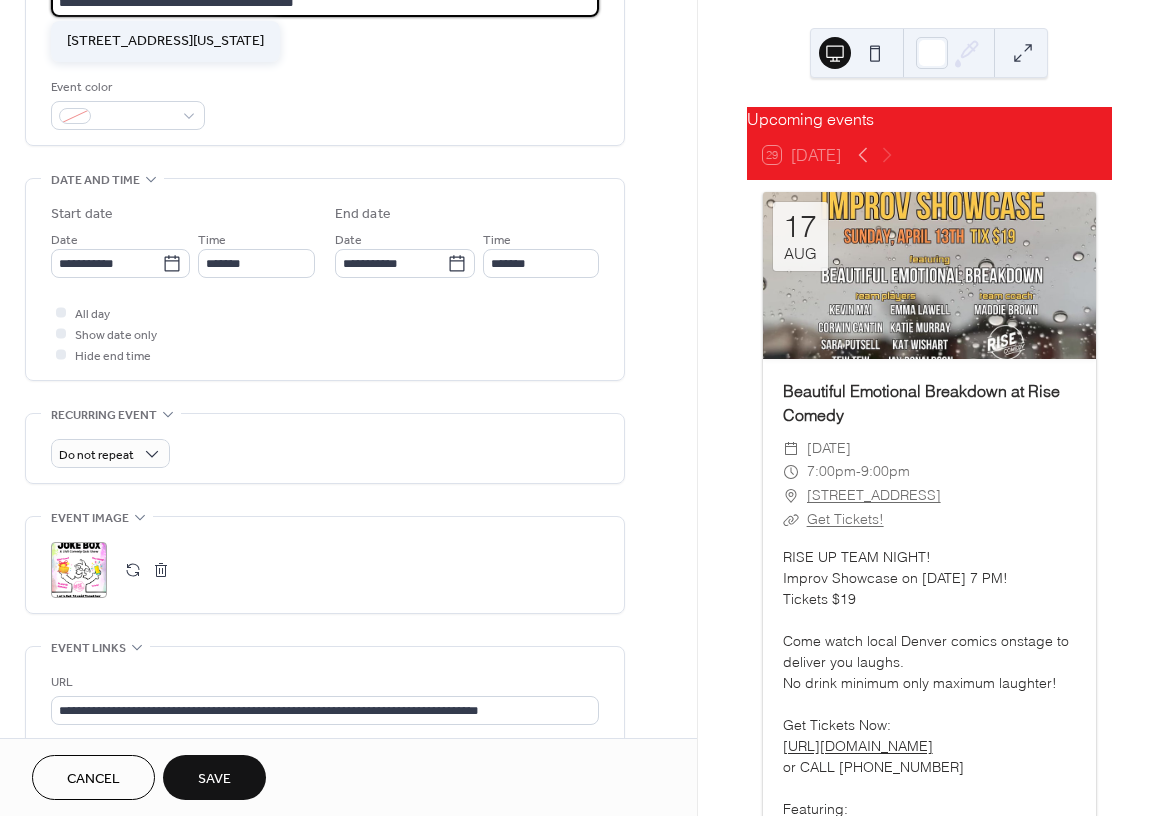 paste 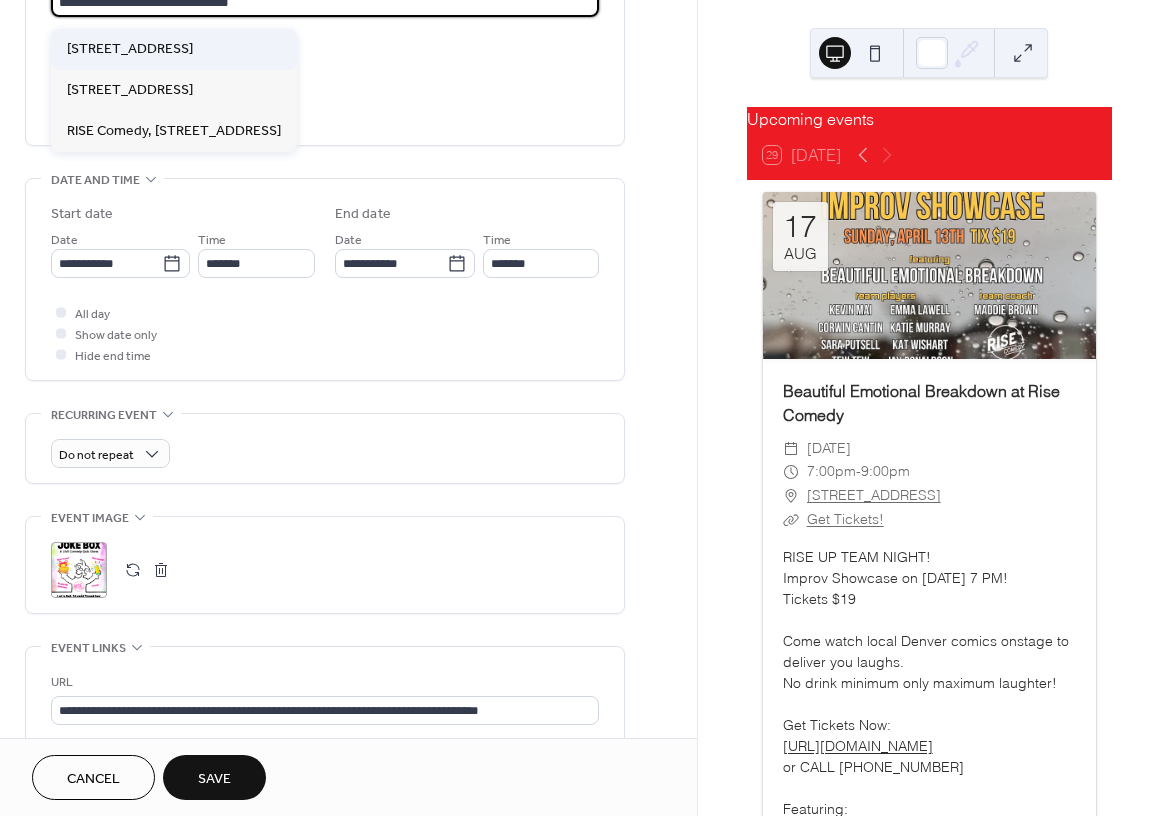 scroll, scrollTop: 465, scrollLeft: 0, axis: vertical 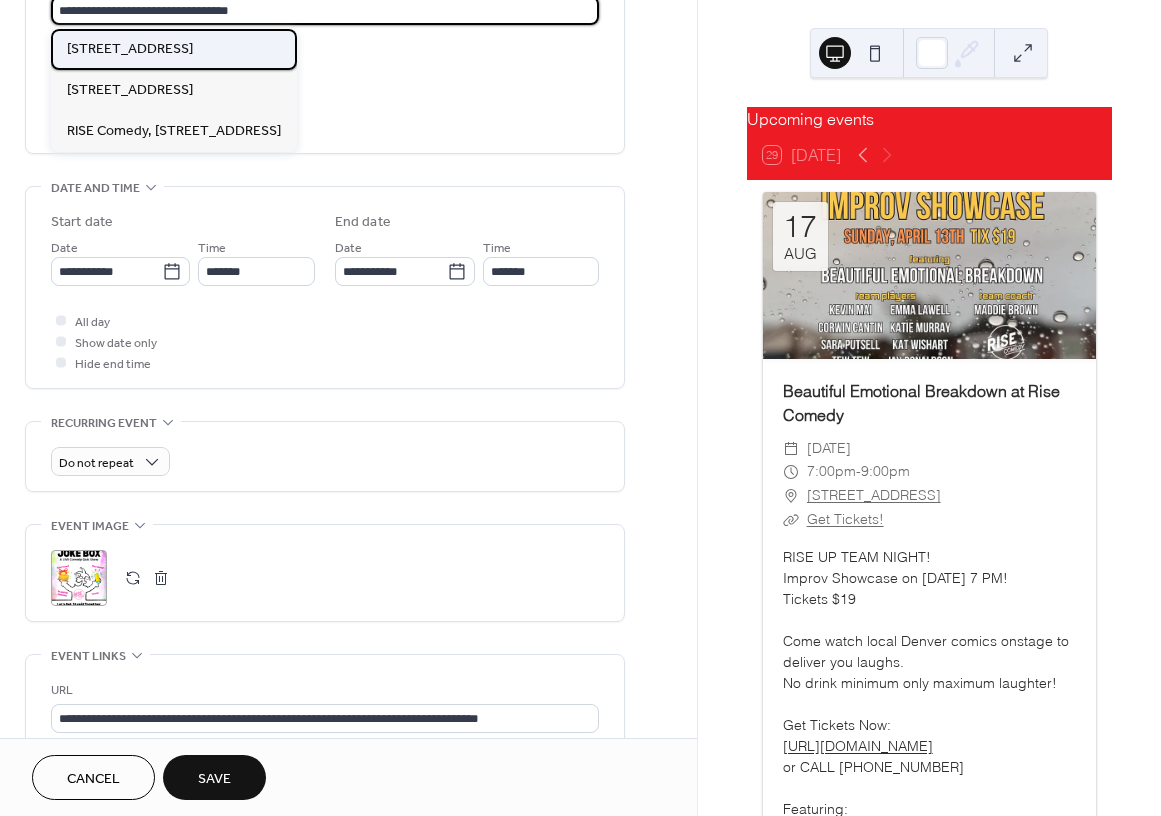 click on "[STREET_ADDRESS]" at bounding box center (130, 49) 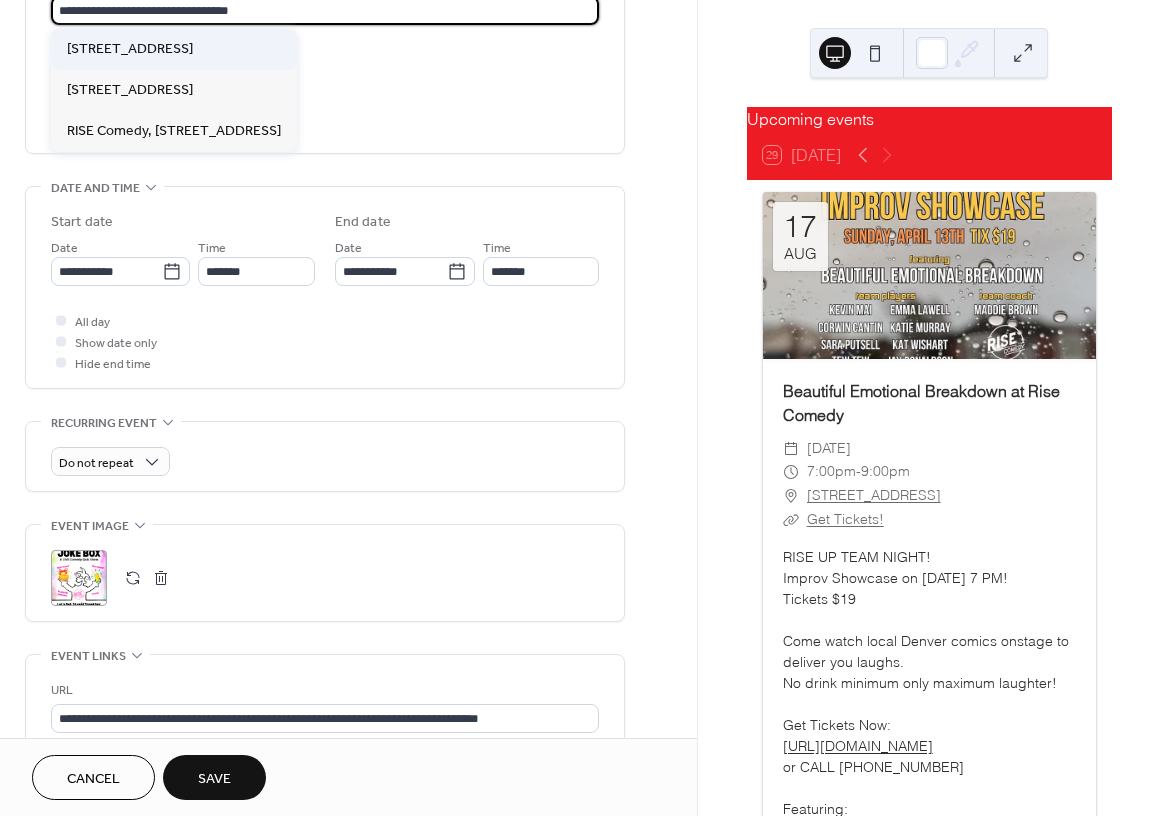 type on "**********" 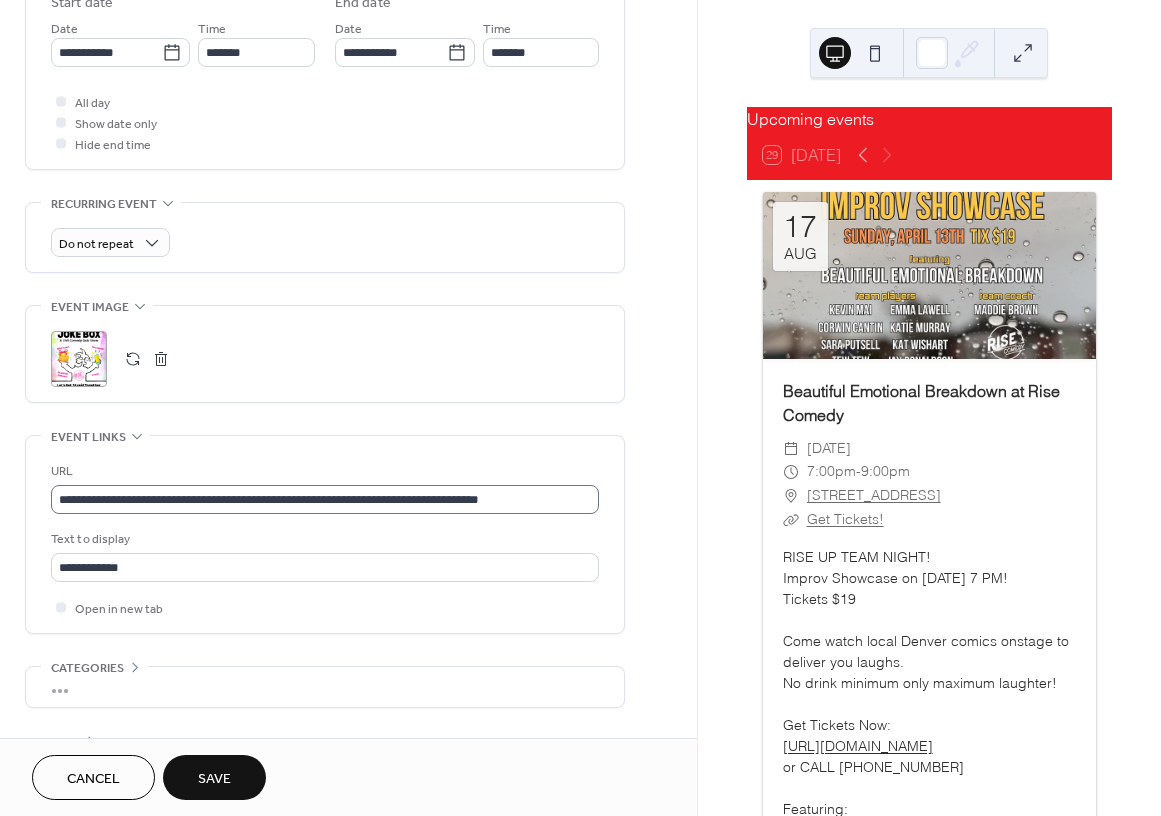 scroll, scrollTop: 748, scrollLeft: 0, axis: vertical 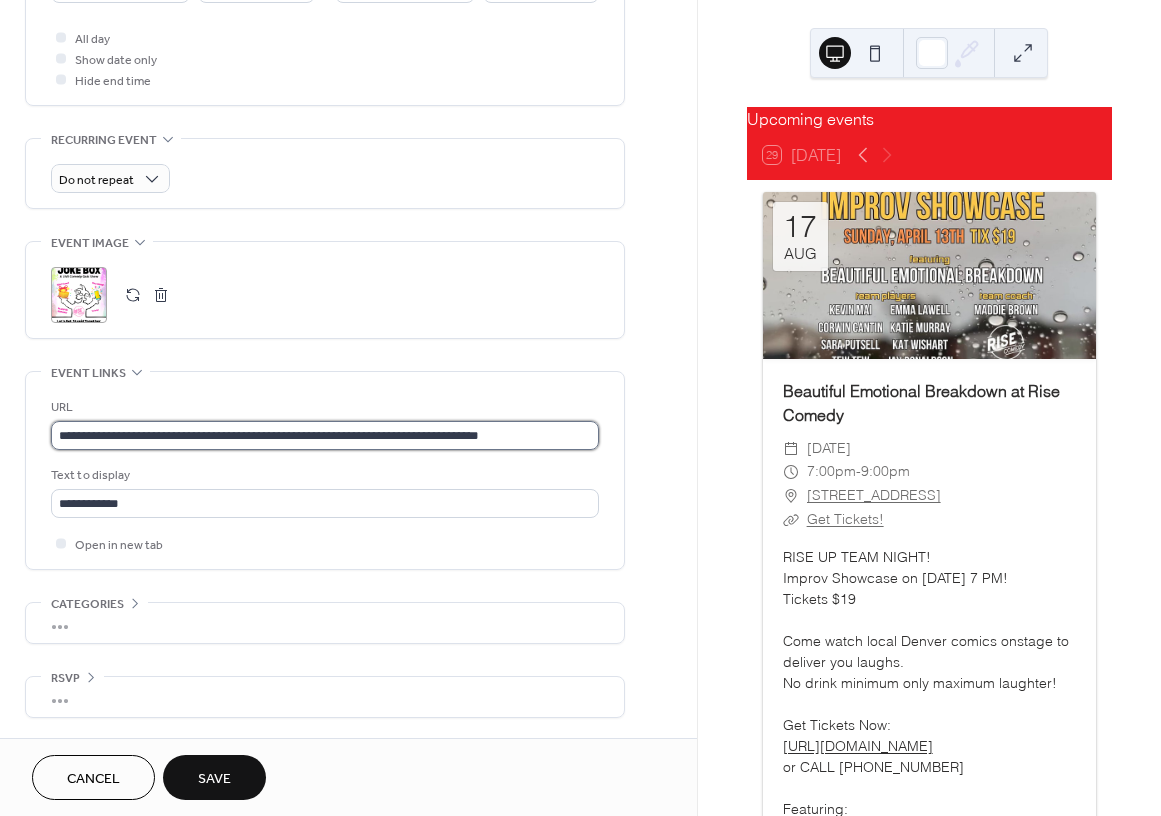 click on "**********" at bounding box center [325, 435] 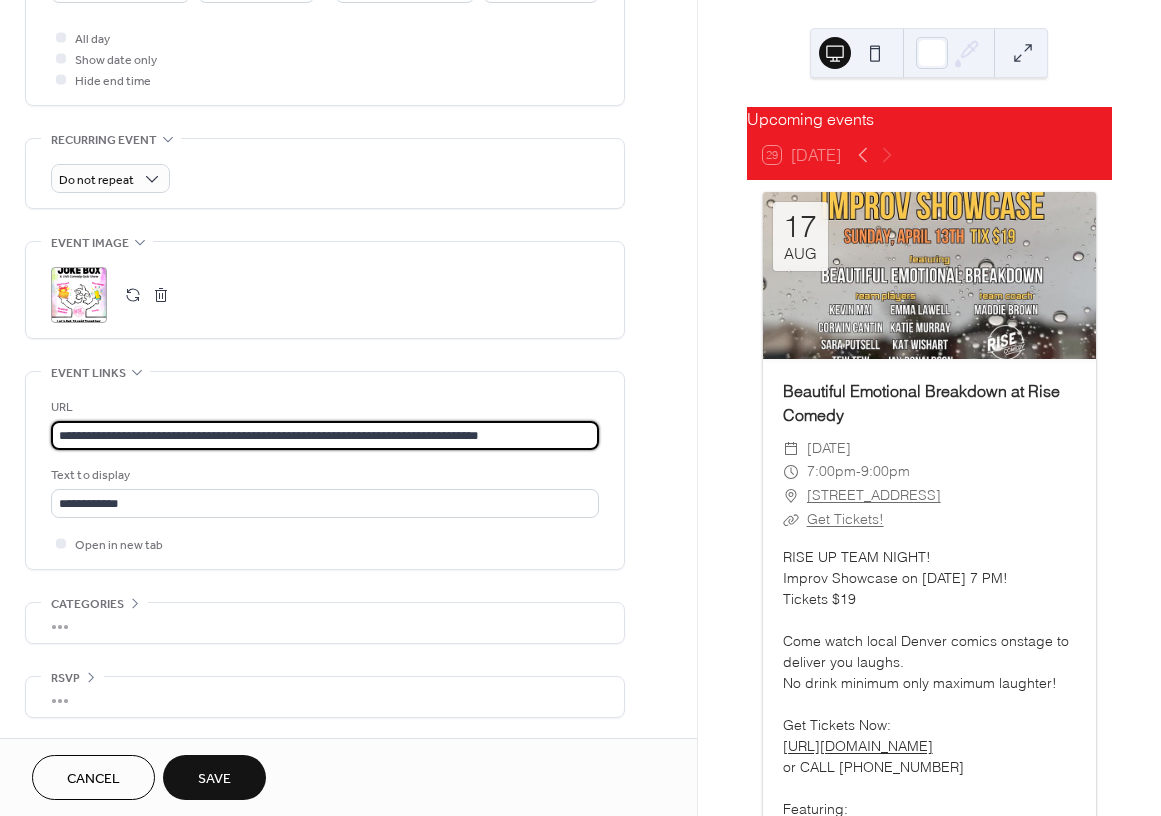 paste 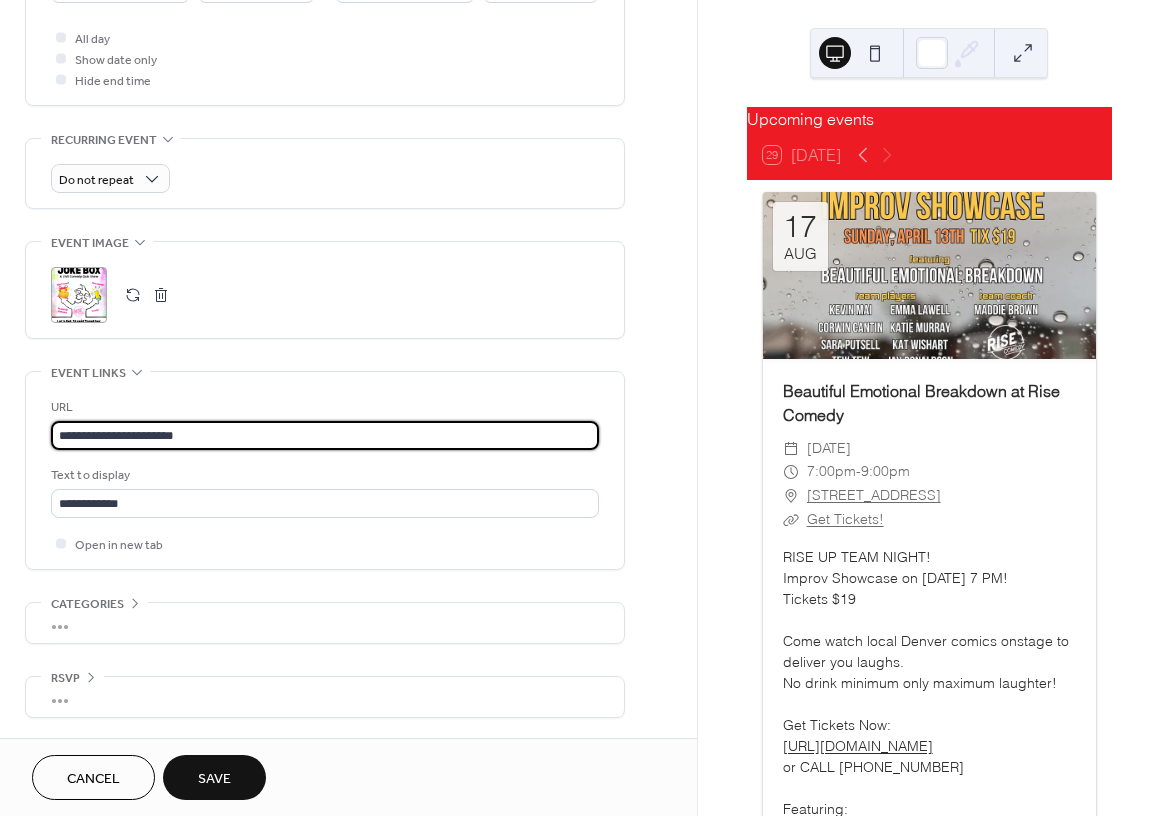 type on "**********" 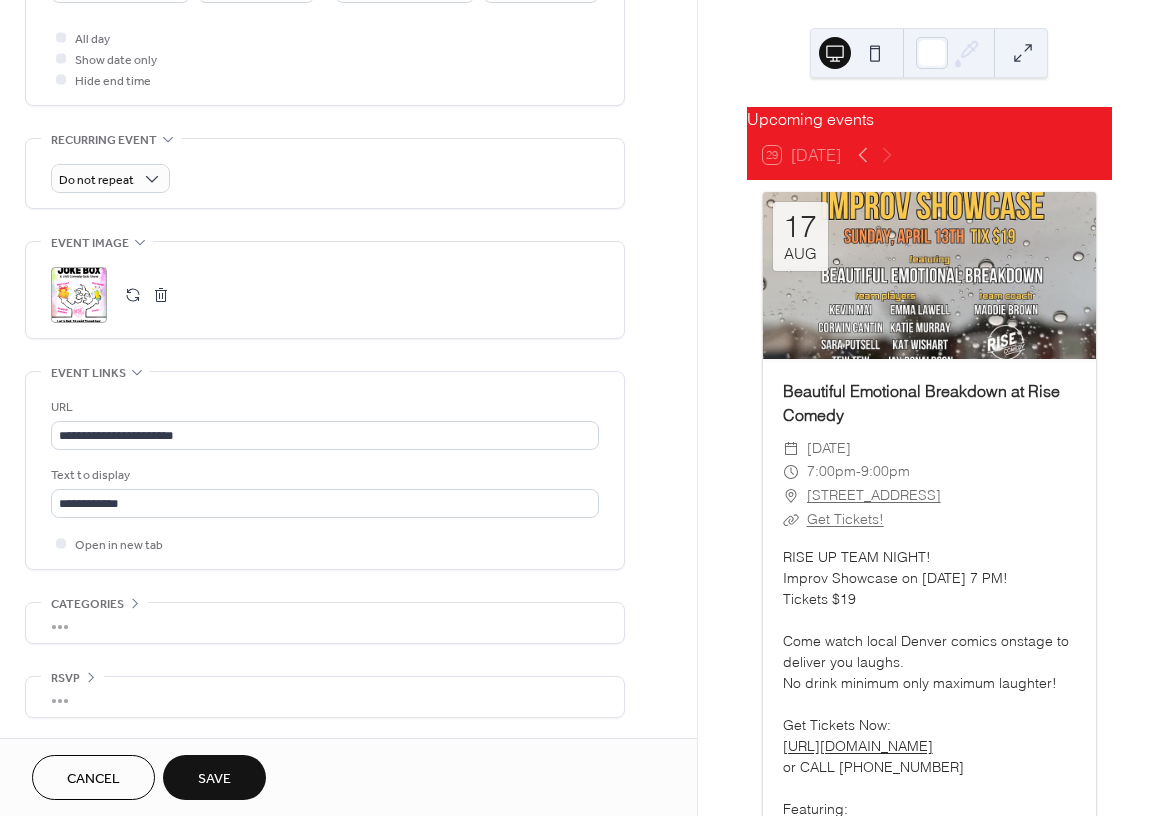 click on "**********" at bounding box center (325, 470) 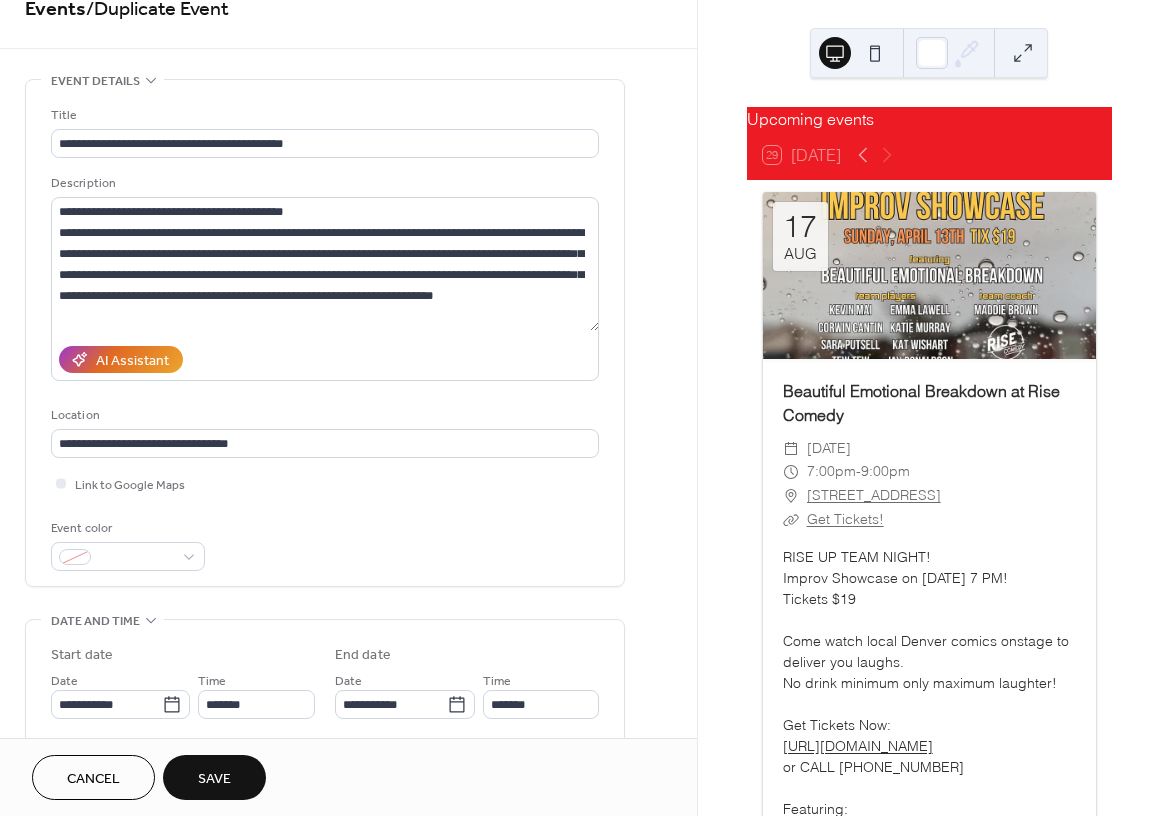 scroll, scrollTop: 0, scrollLeft: 0, axis: both 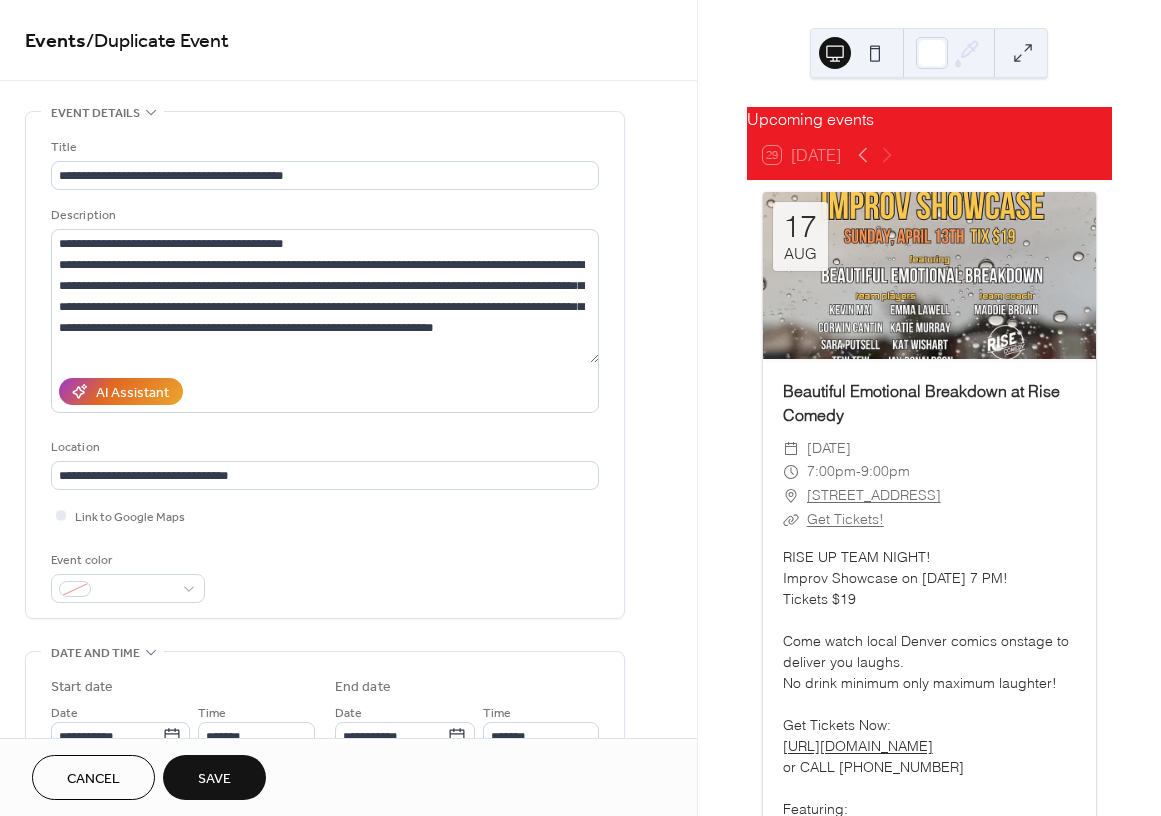 click on "Save" at bounding box center (214, 779) 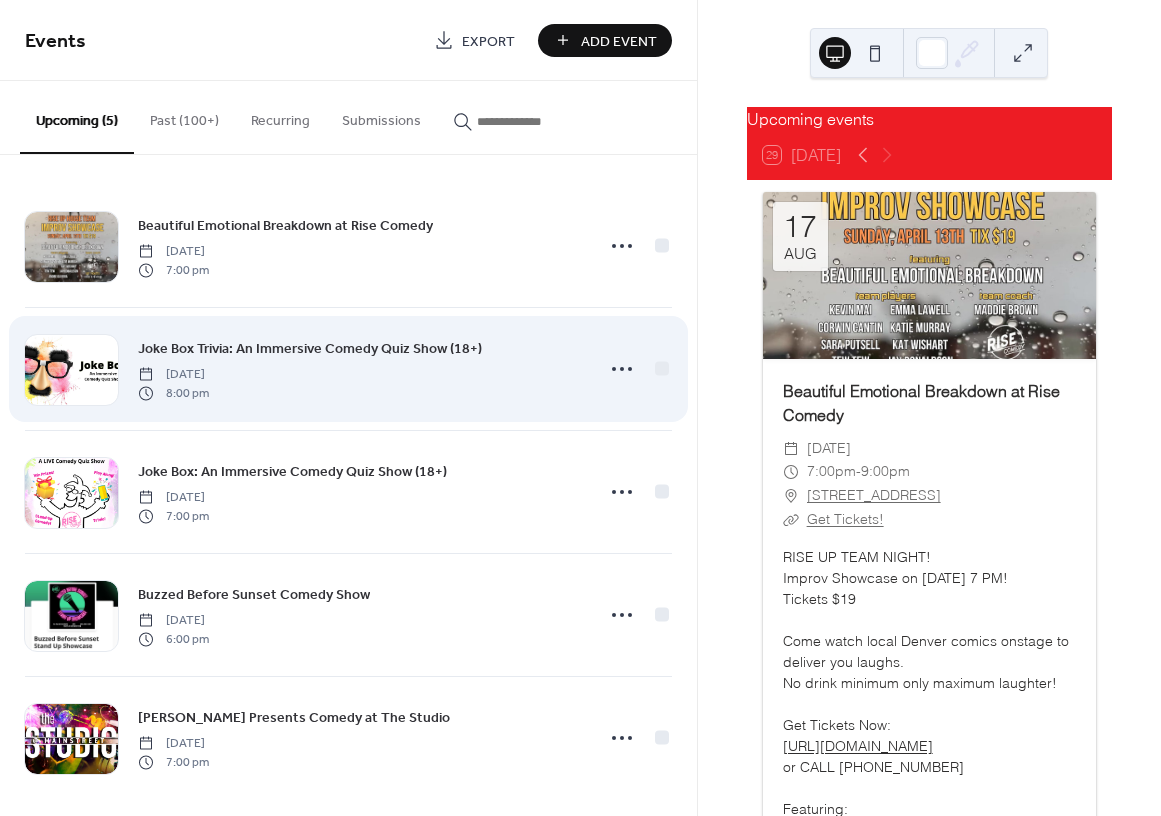click on "Joke Box Trivia: An Immersive Comedy Quiz Show (18+)" at bounding box center [310, 349] 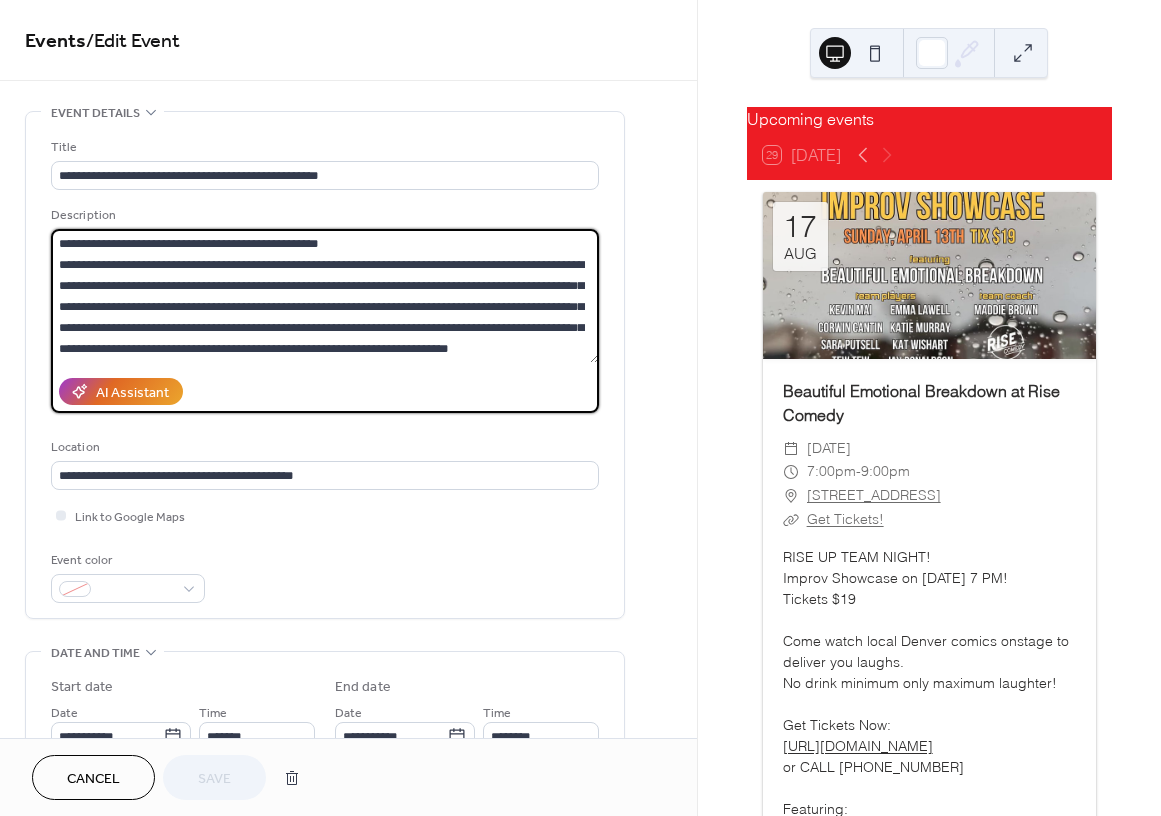 drag, startPoint x: 575, startPoint y: 348, endPoint x: 189, endPoint y: 350, distance: 386.0052 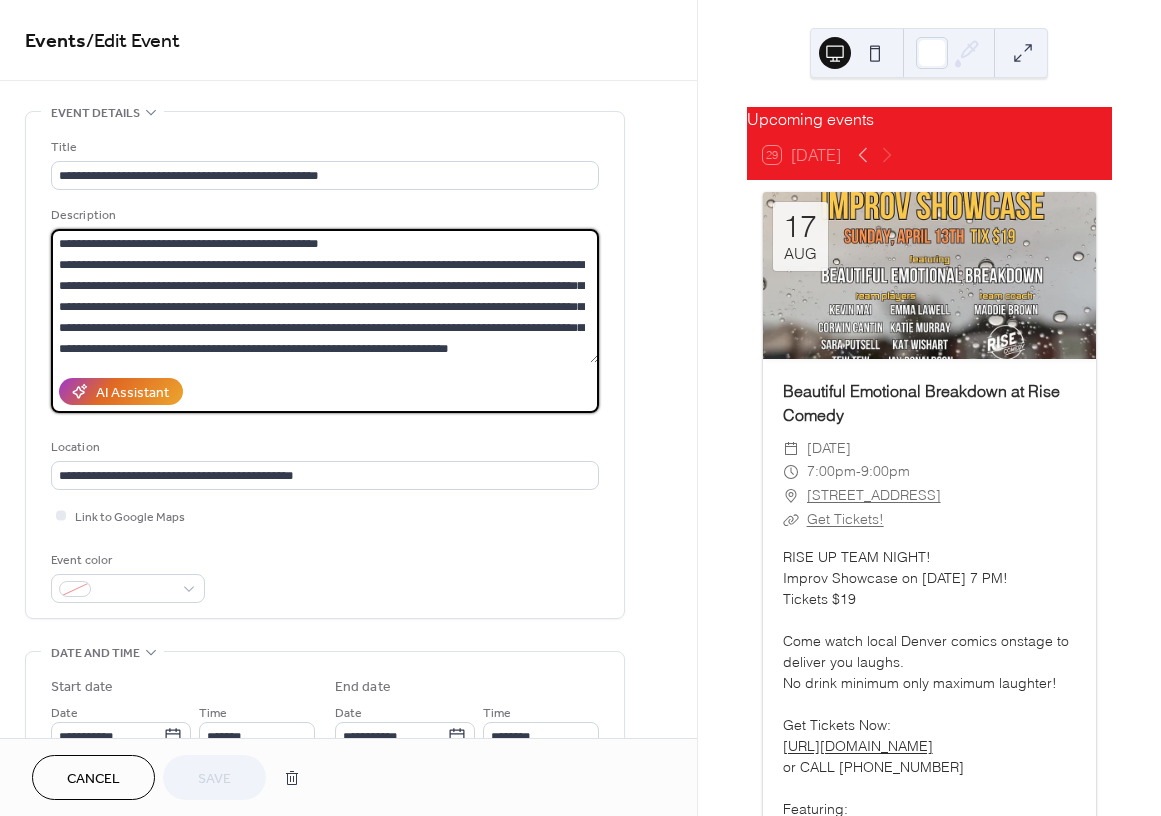 click on "**********" at bounding box center [325, 296] 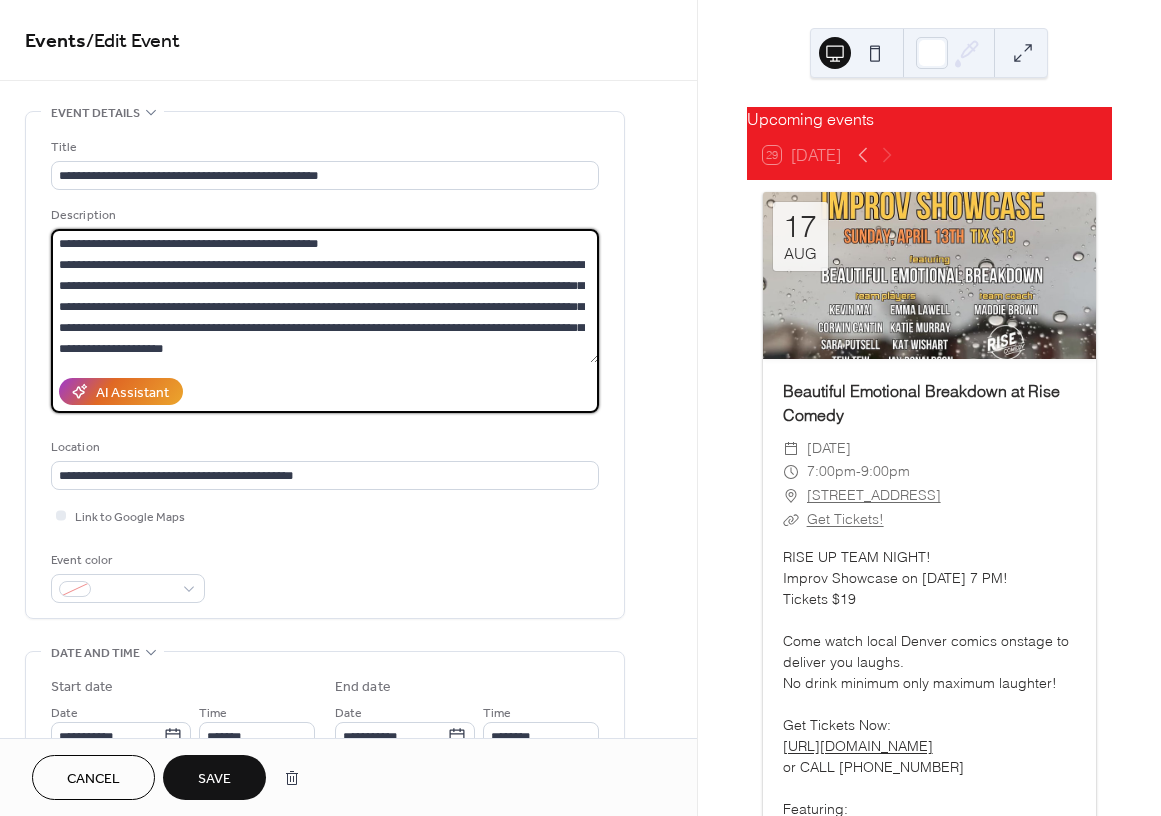 scroll, scrollTop: 0, scrollLeft: 0, axis: both 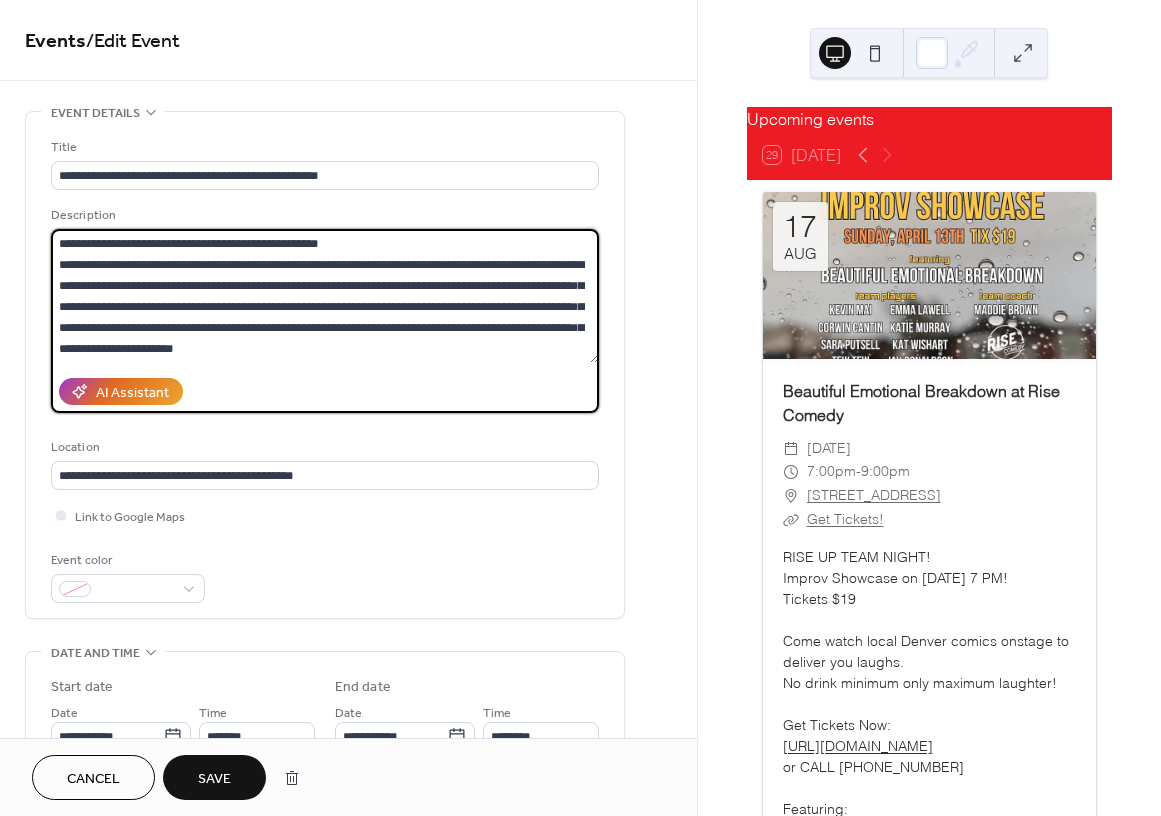 click on "**********" at bounding box center [325, 296] 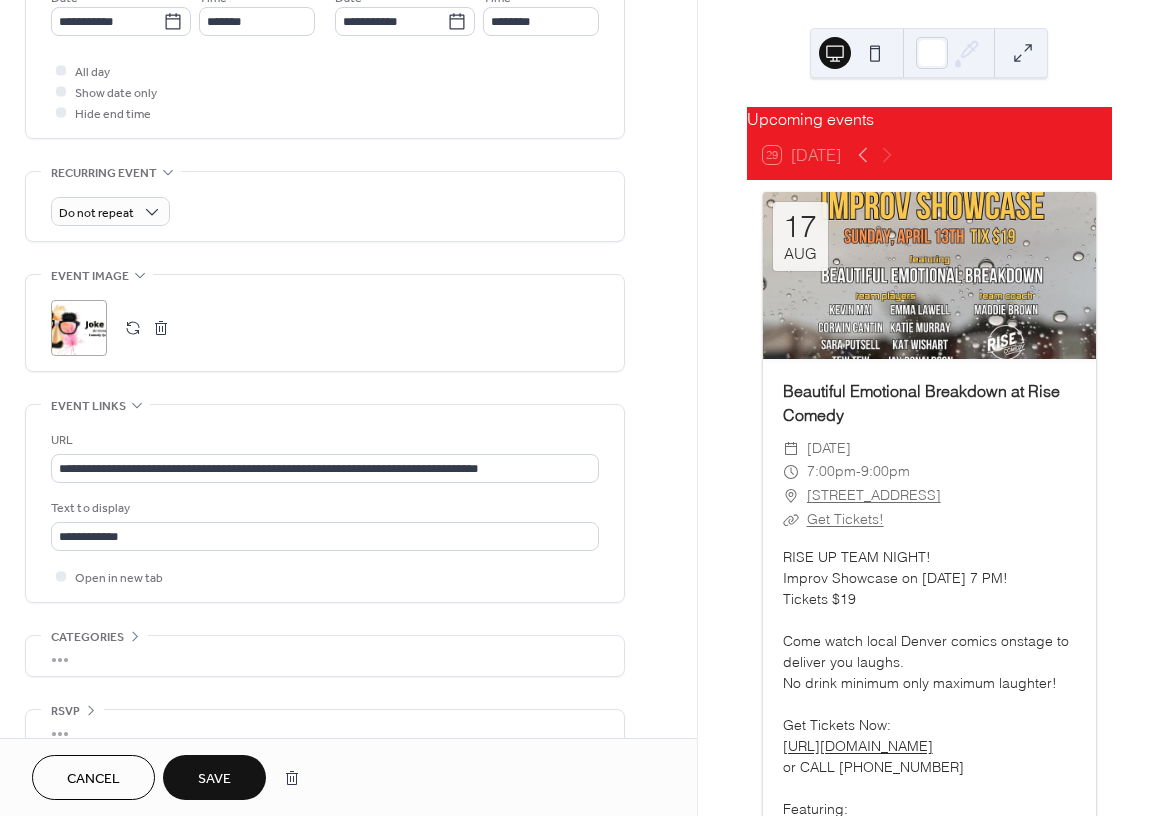 scroll, scrollTop: 716, scrollLeft: 0, axis: vertical 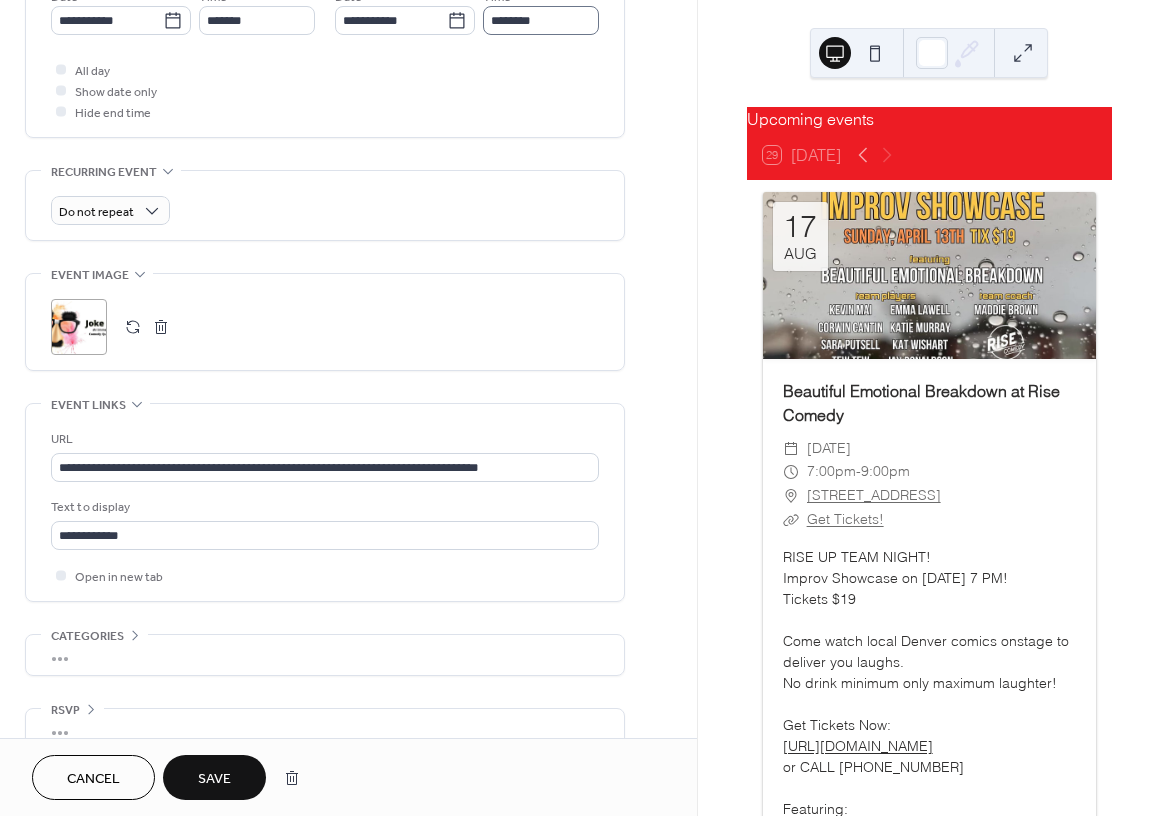 type on "**********" 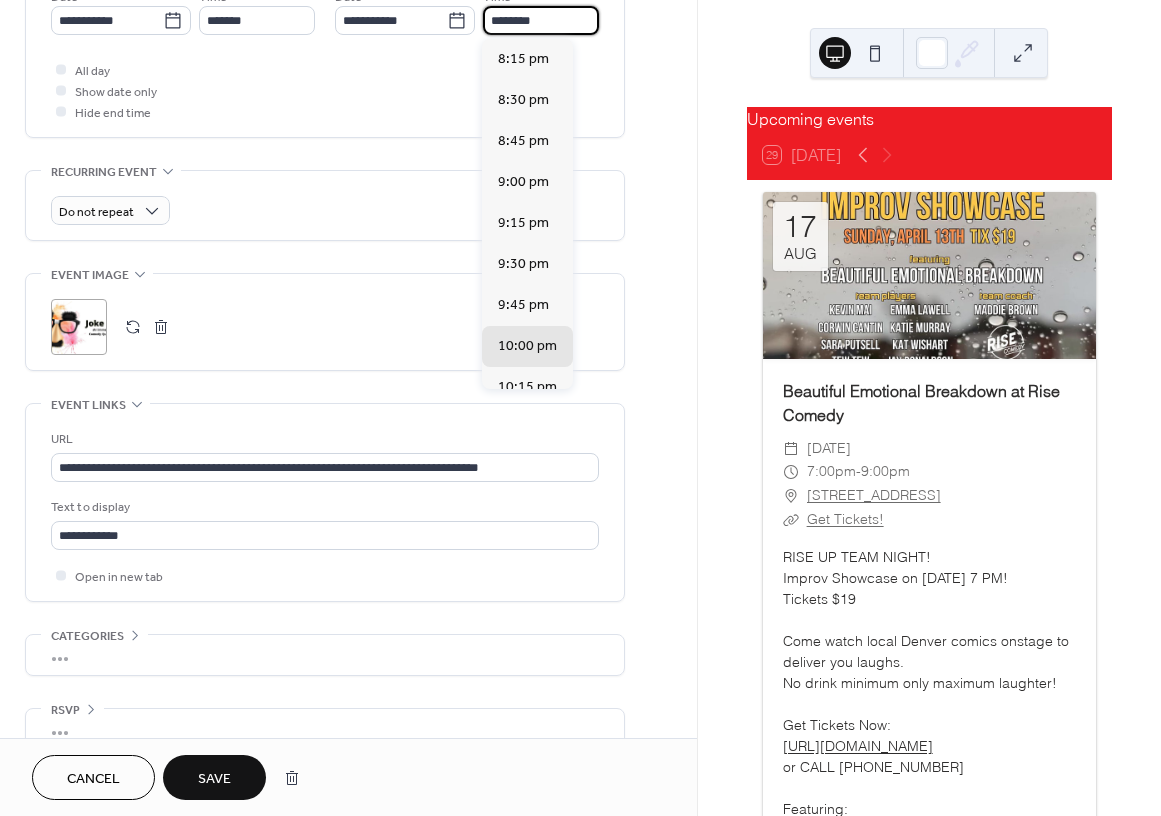 click on "********" at bounding box center (541, 20) 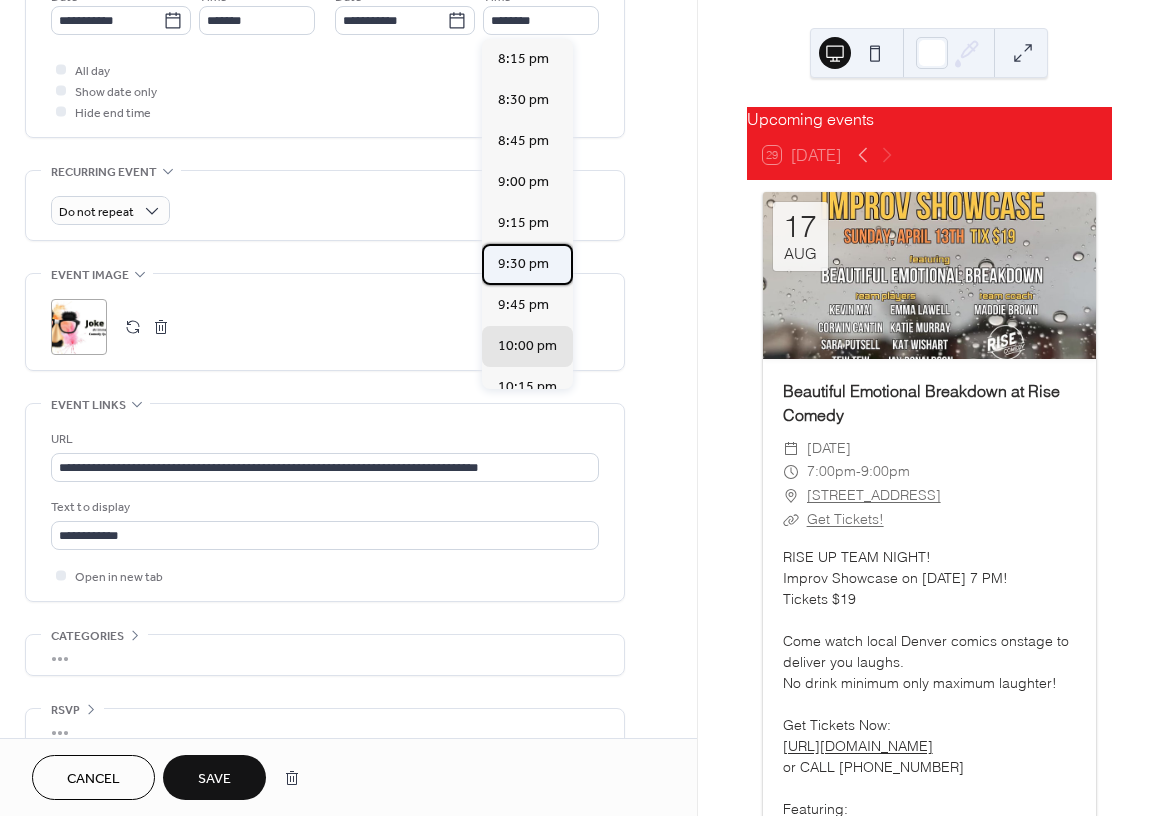 click on "9:30 pm" at bounding box center (523, 264) 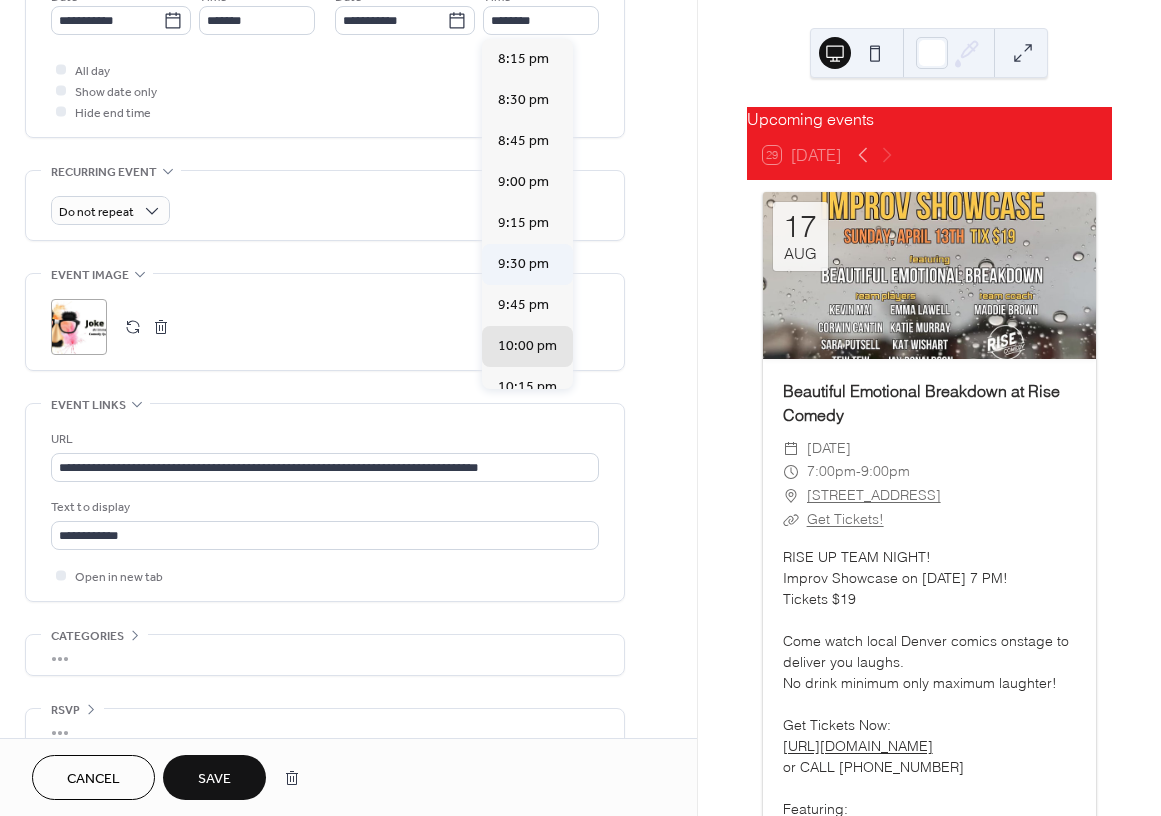 type on "*******" 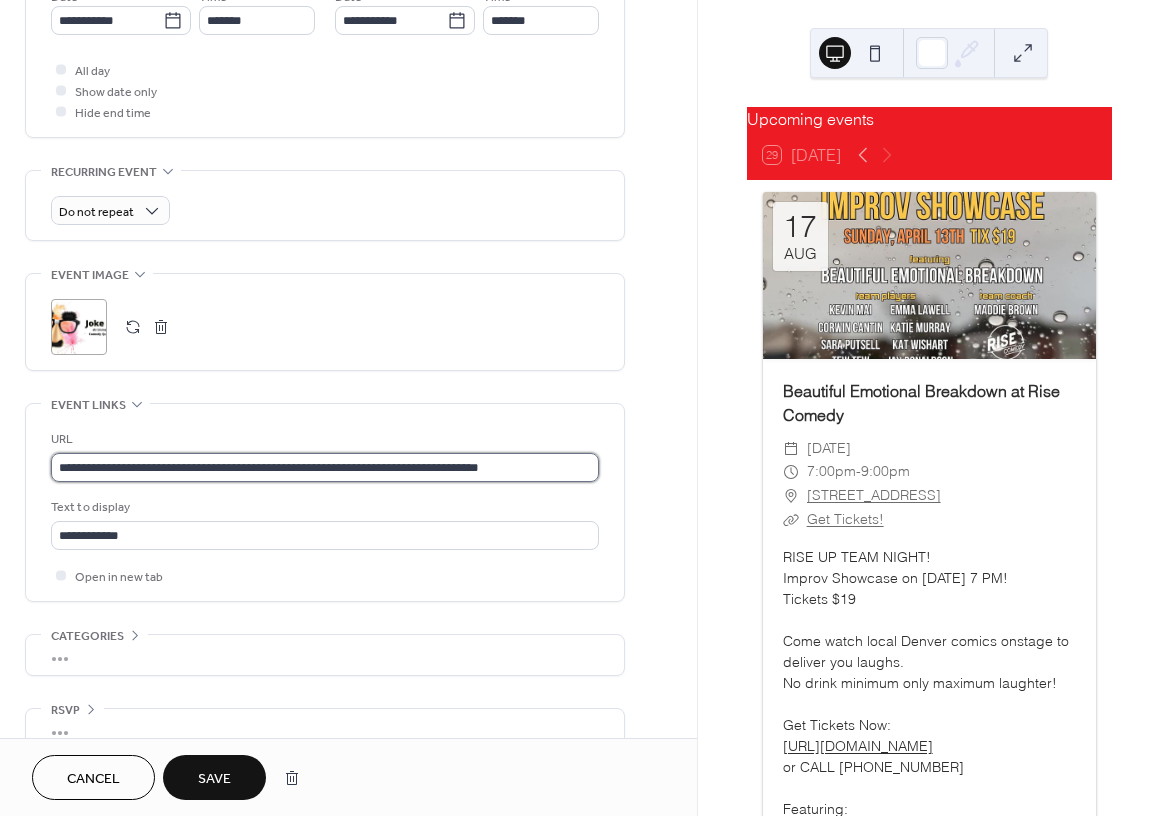 drag, startPoint x: 514, startPoint y: 462, endPoint x: 500, endPoint y: 467, distance: 14.866069 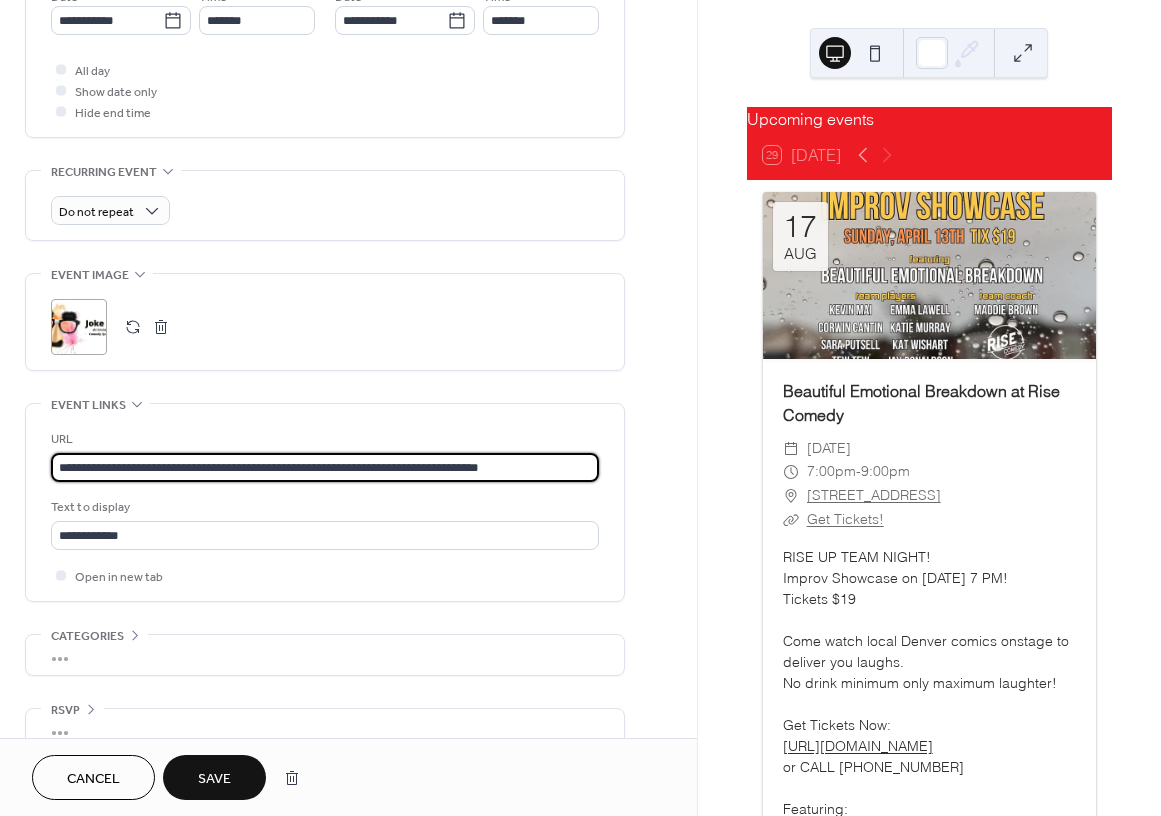 click on "**********" at bounding box center (325, 467) 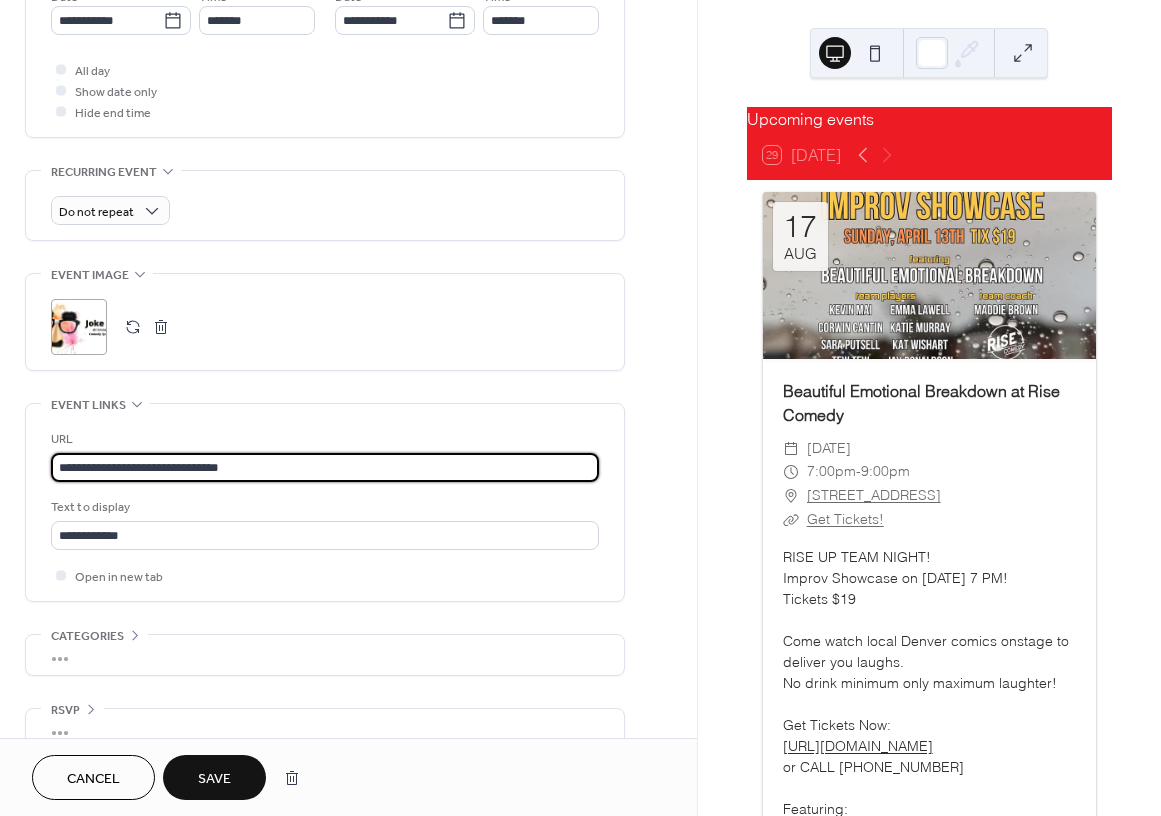 type on "**********" 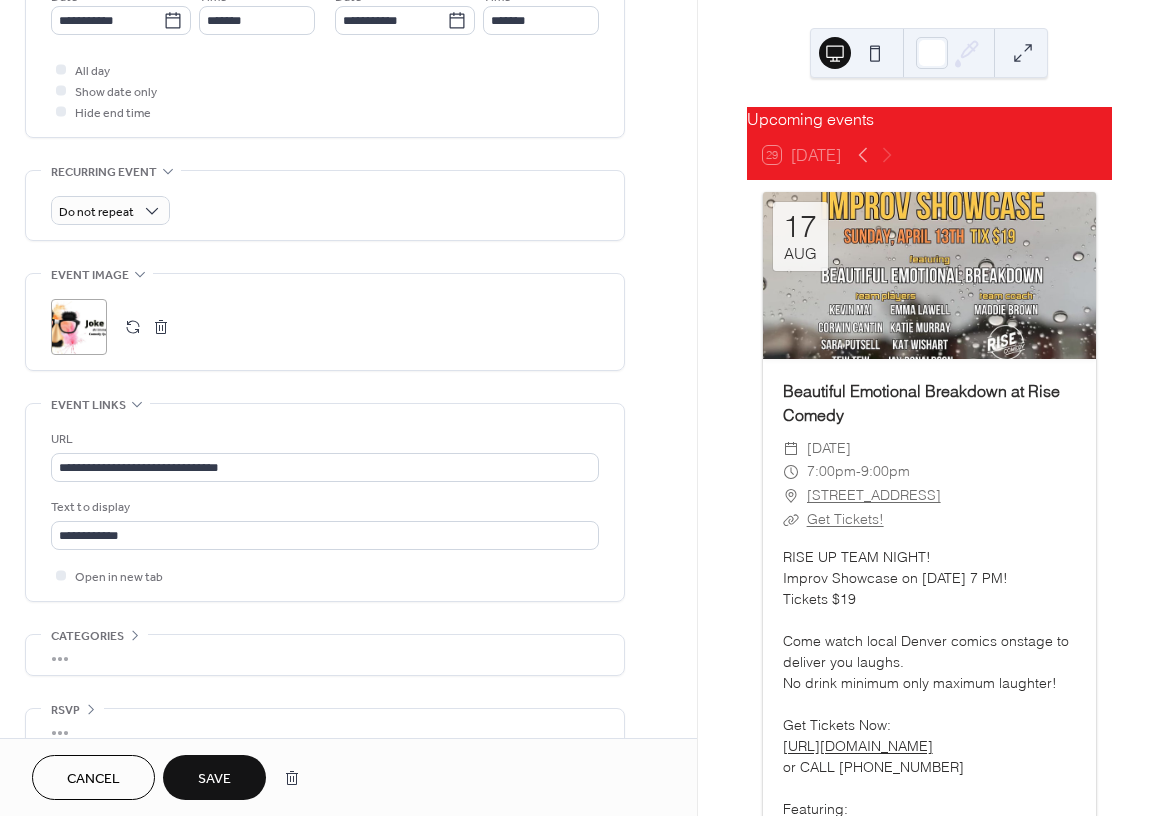 scroll, scrollTop: 748, scrollLeft: 0, axis: vertical 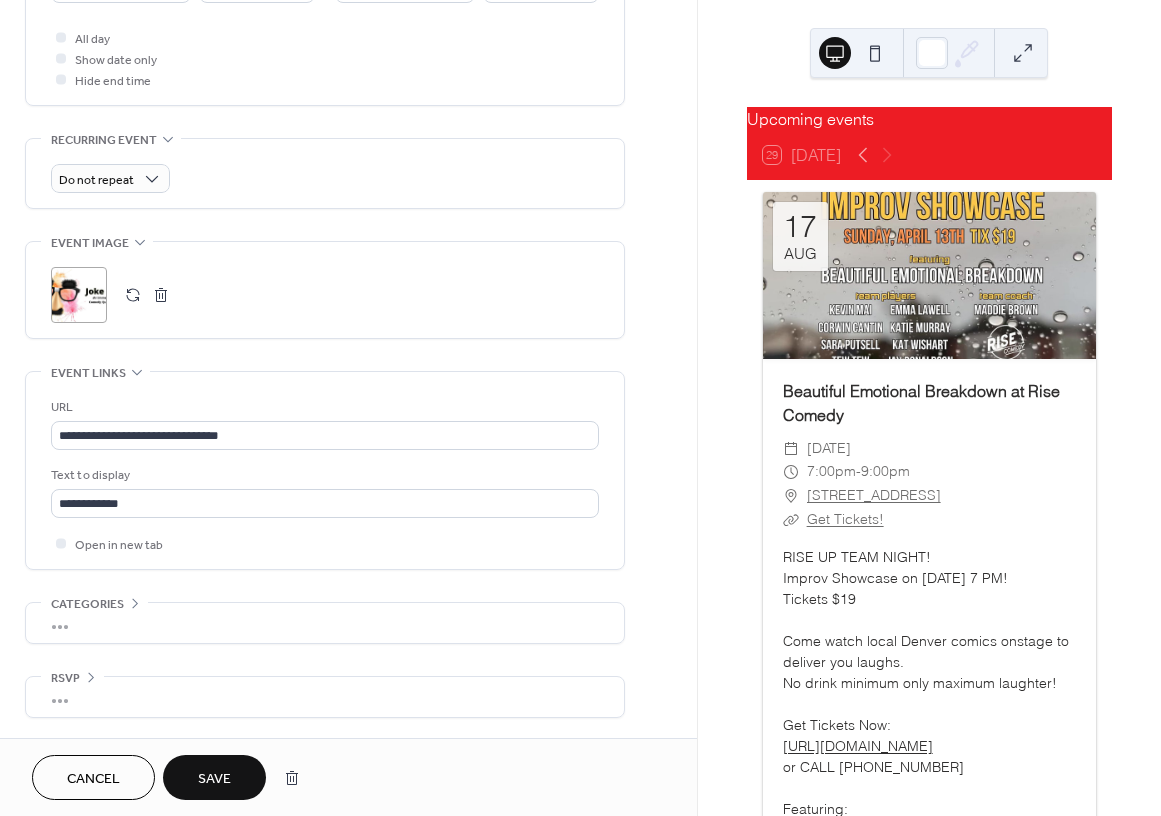 click on "Save" at bounding box center [214, 779] 